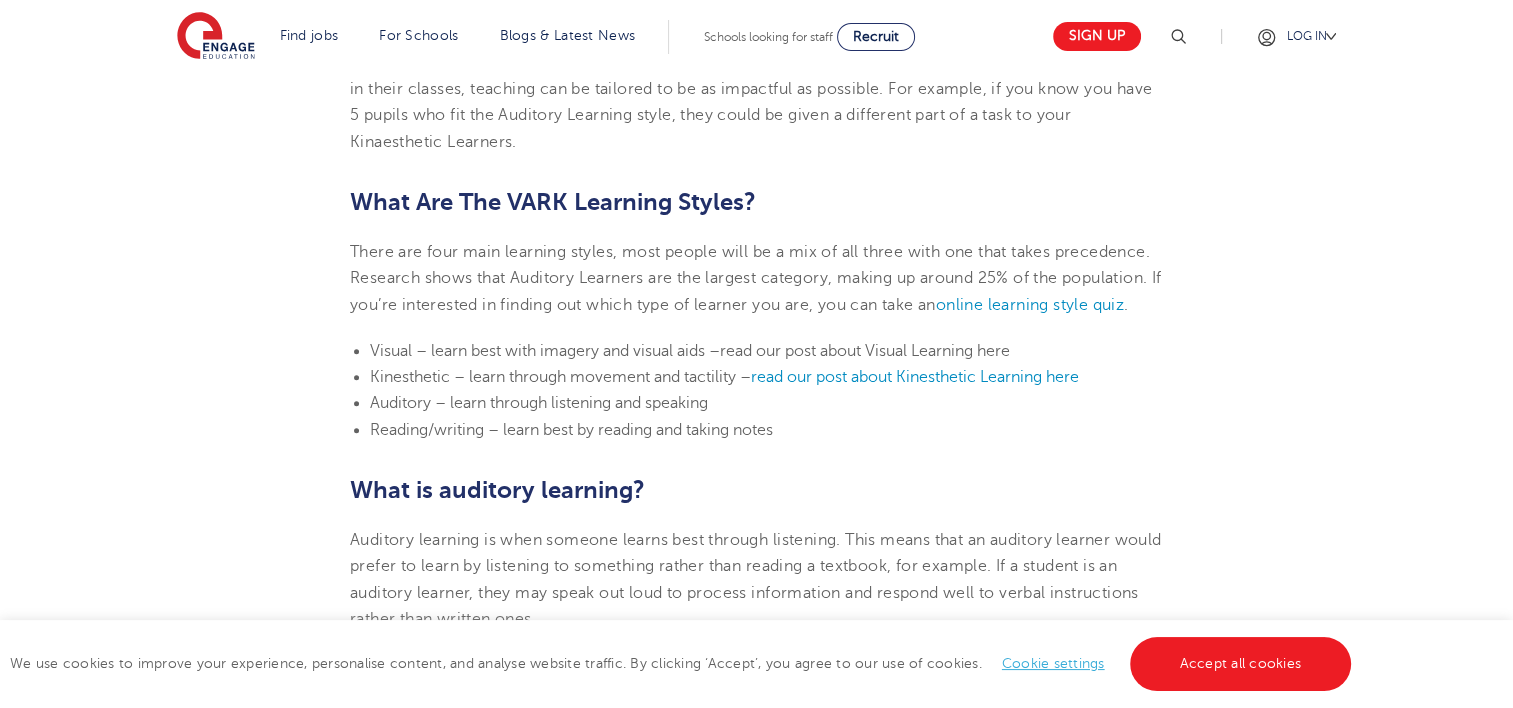 scroll, scrollTop: 724, scrollLeft: 0, axis: vertical 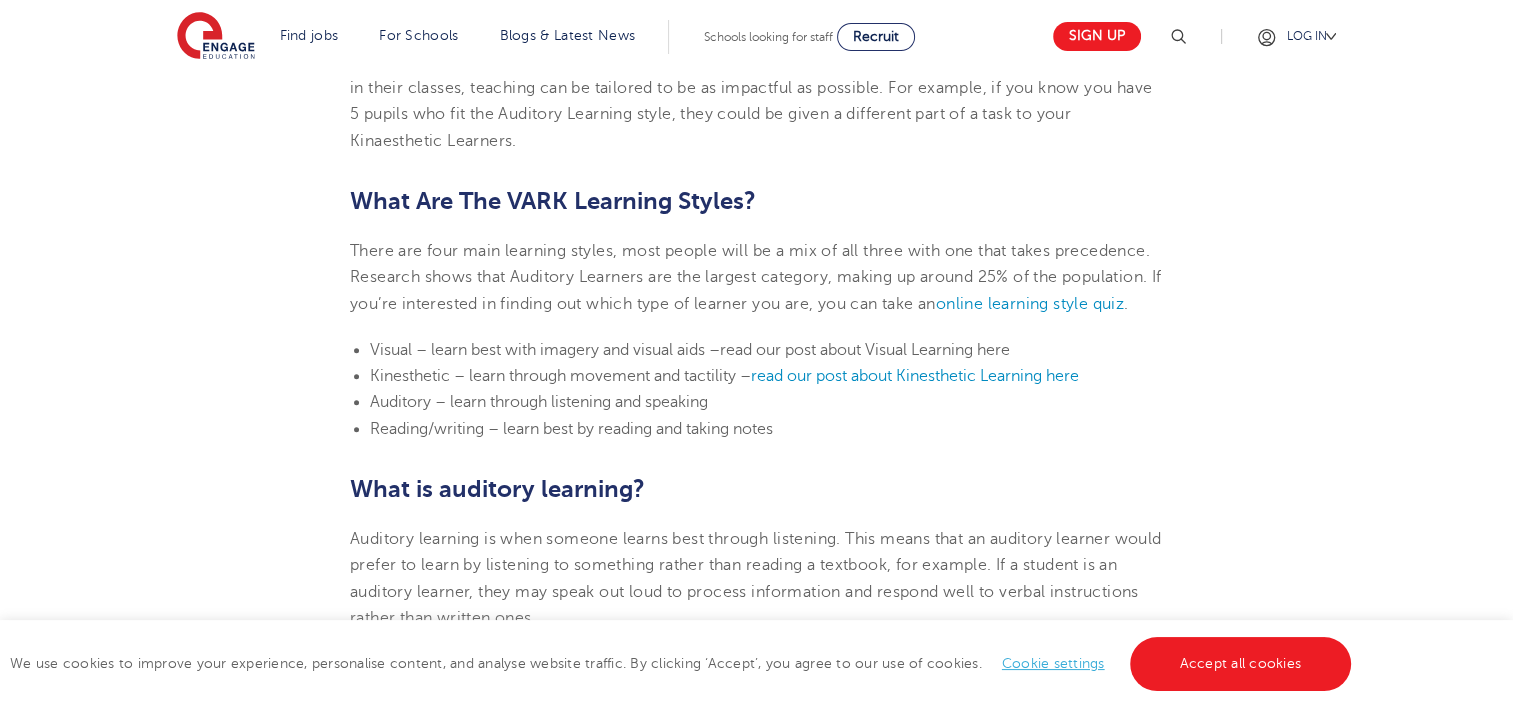 click on "Kinesthetic – learn through movement and tactility –  read our post about Kinesthetic Learning here" at bounding box center [766, 376] 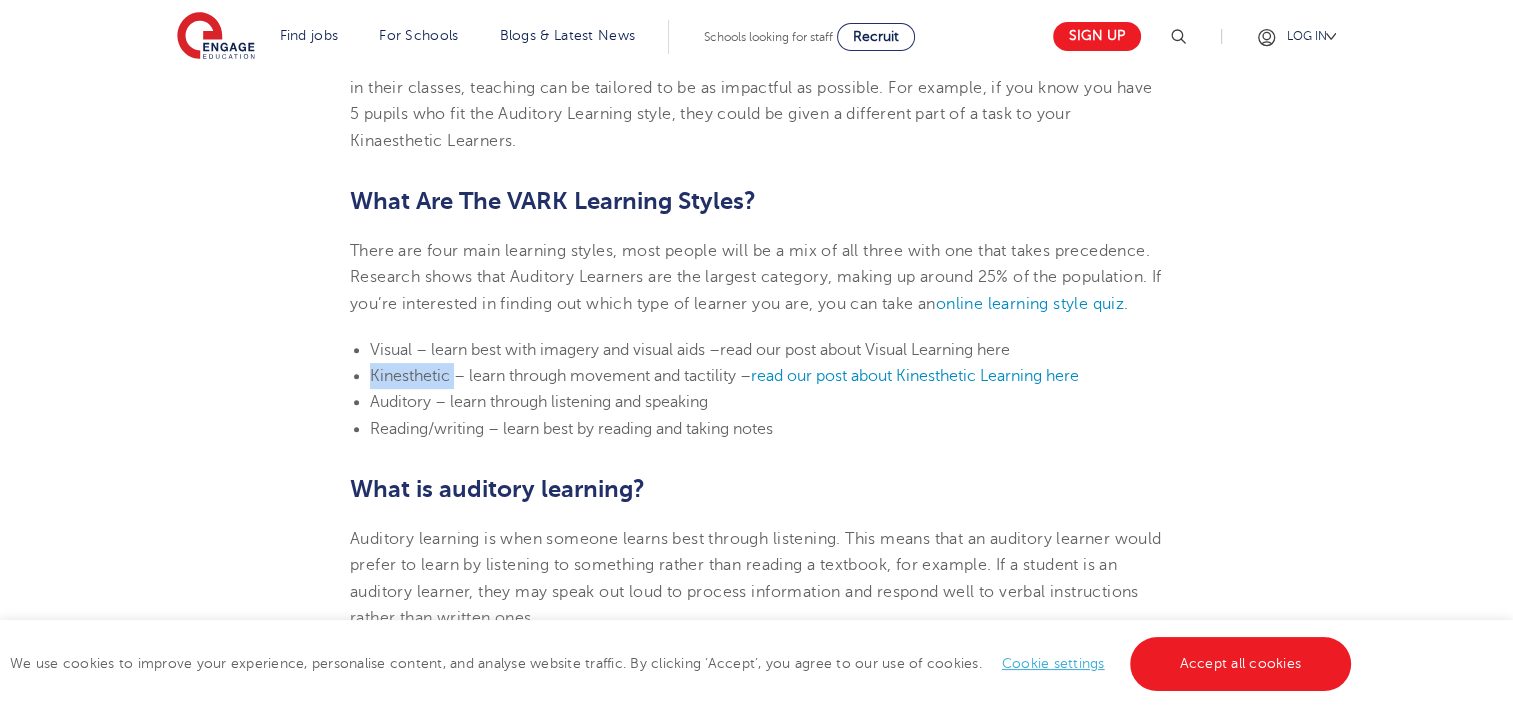 click on "Kinesthetic – learn through movement and tactility –  read our post about Kinesthetic Learning here" at bounding box center [766, 376] 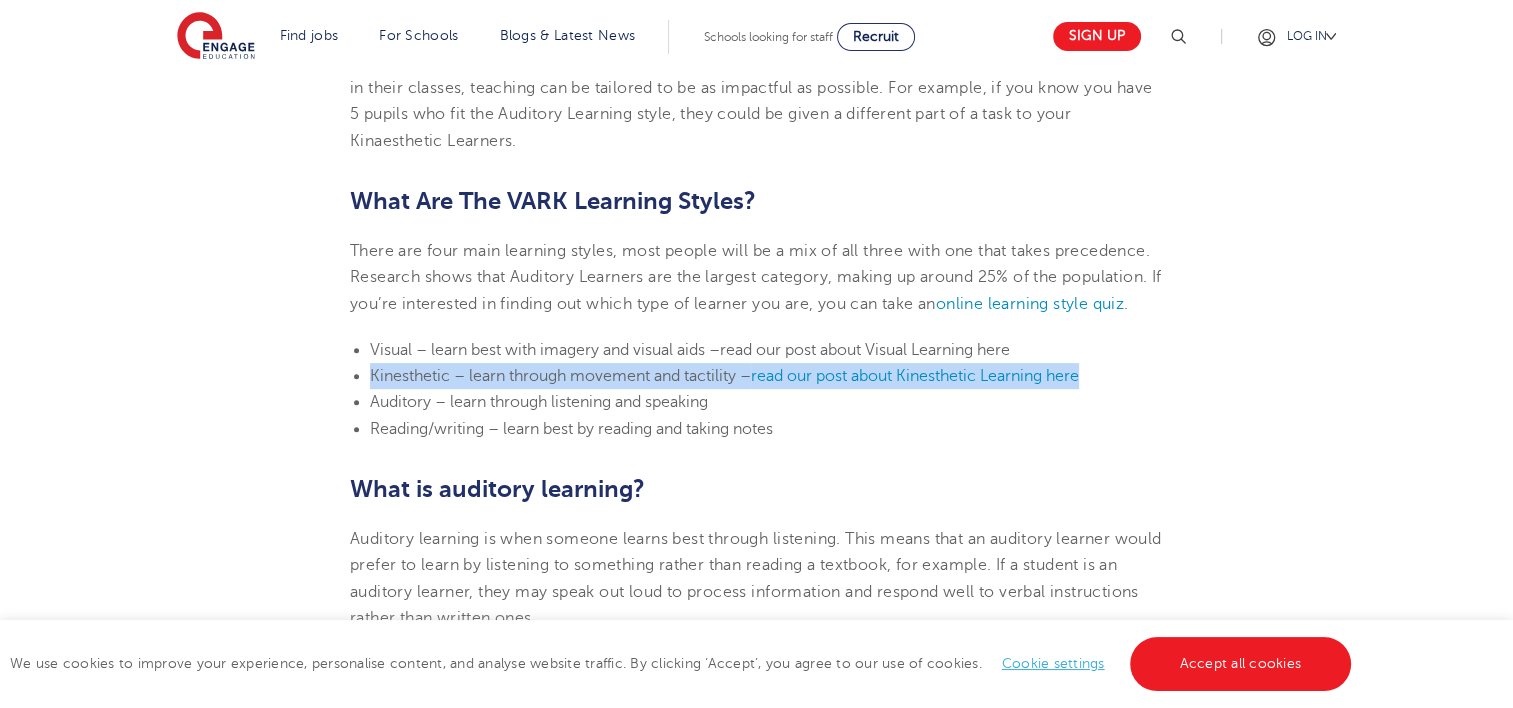 click on "Kinesthetic – learn through movement and tactility –  read our post about Kinesthetic Learning here" at bounding box center (766, 376) 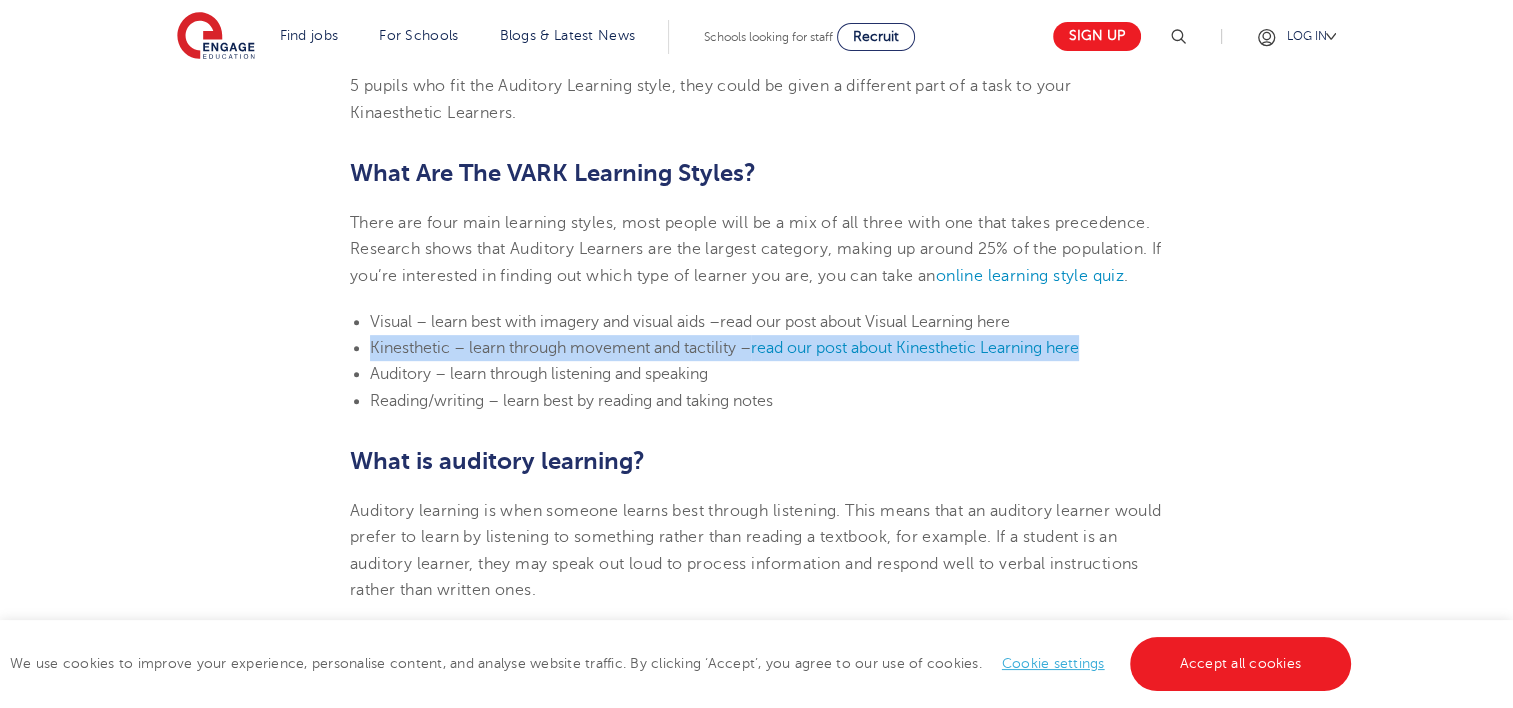 scroll, scrollTop: 754, scrollLeft: 0, axis: vertical 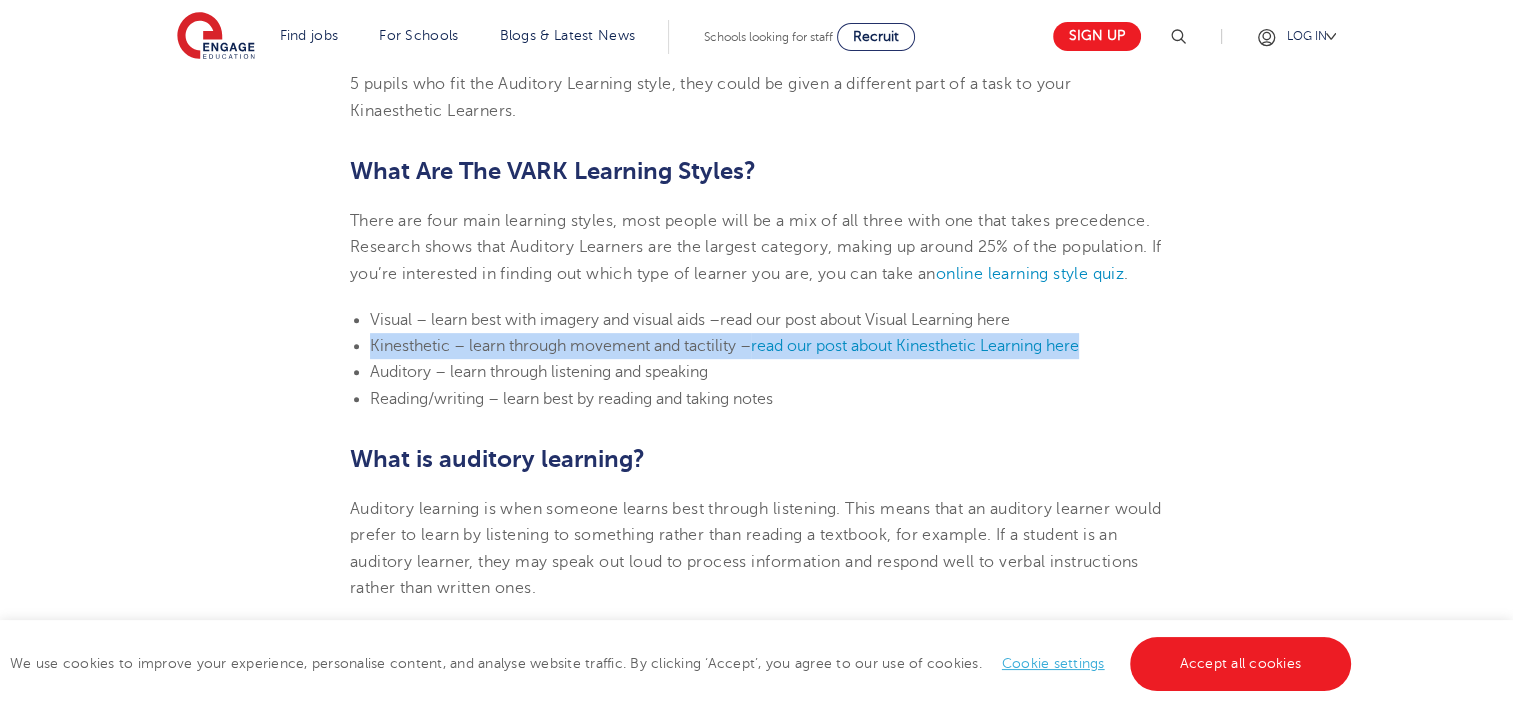 click on "9th September 2022 How To Teach Auditory Learners An individual’s learning style is their naturally favoured way of taking on and retaining information. People don’t have a choice as to which type of learner they are – that’s dictated by the size and make-up of your brain tissue!  Data from a  2020 study  shows that students and children are more likely to have auditory learning style preferences.  If teachers are able to recognise and identify pupils with different learning styles in their classes, teaching can be tailored to be as impactful as possible. For example, if you know you have 5 pupils who fit the Auditory Learning style, they could be given a different part of a task to your Kinaesthetic Learners. What Are The VARK Learning Styles?  online learning style quiz . Visual – learn best with imagery and visual aids –  read our post about Visual Learning here Kinesthetic – learn through movement and tactility –  read our post about Kinesthetic Learning here What is auditory learning?" at bounding box center [756, 2390] 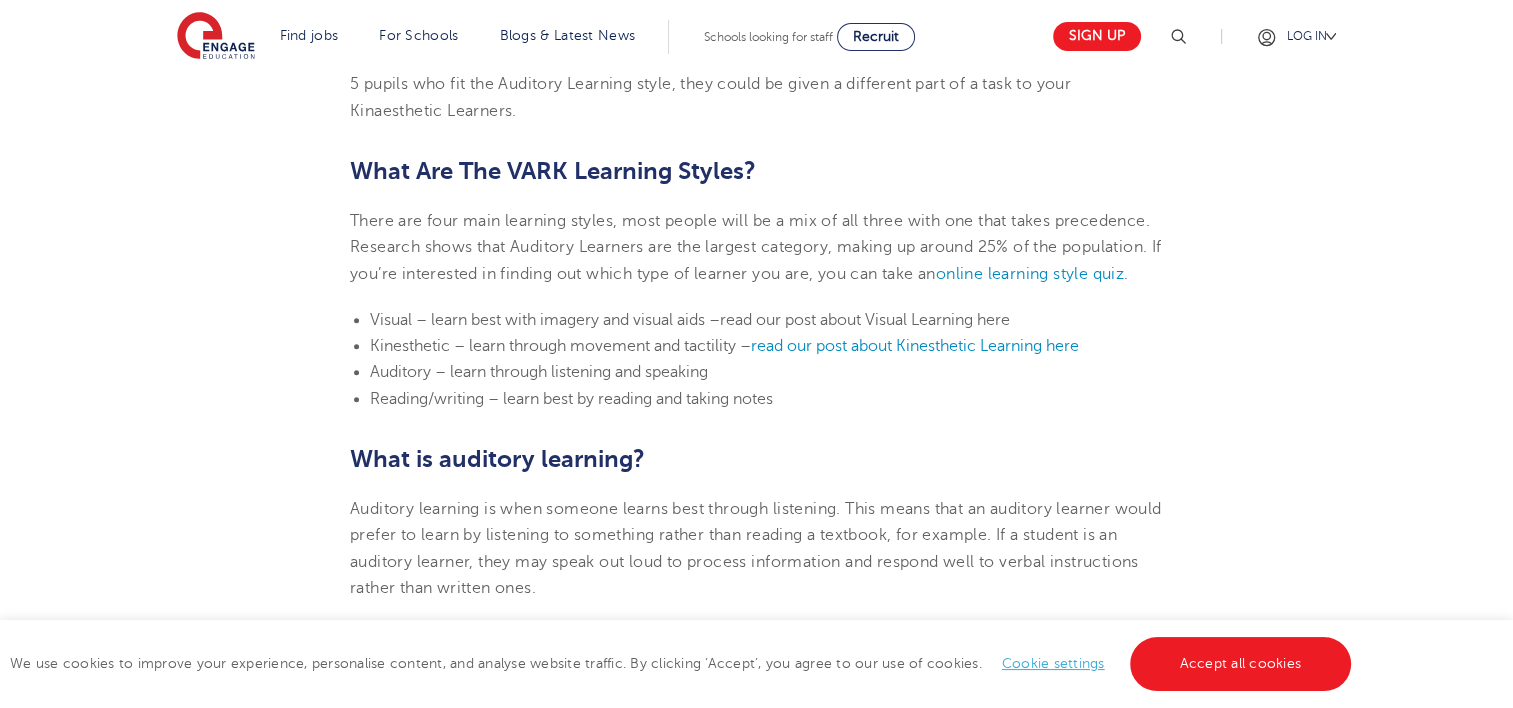 click on "9th September 2022 How To Teach Auditory Learners An individual’s learning style is their naturally favoured way of taking on and retaining information. People don’t have a choice as to which type of learner they are – that’s dictated by the size and make-up of your brain tissue!  Data from a  2020 study  shows that students and children are more likely to have auditory learning style preferences.  If teachers are able to recognise and identify pupils with different learning styles in their classes, teaching can be tailored to be as impactful as possible. For example, if you know you have 5 pupils who fit the Auditory Learning style, they could be given a different part of a task to your Kinaesthetic Learners. What Are The VARK Learning Styles?  online learning style quiz . Visual – learn best with imagery and visual aids –  read our post about Visual Learning here Kinesthetic – learn through movement and tactility –  read our post about Kinesthetic Learning here What is auditory learning?" at bounding box center [756, 2390] 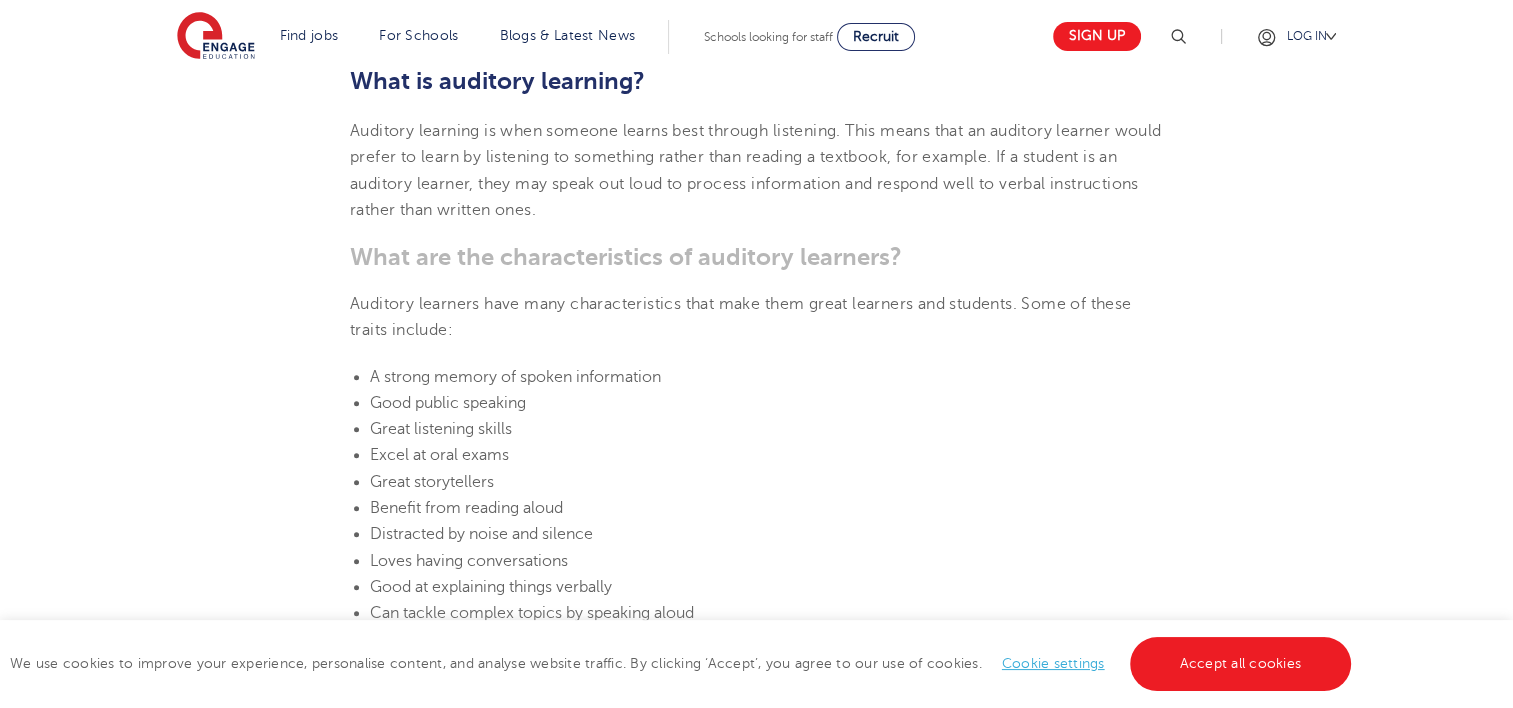 scroll, scrollTop: 1140, scrollLeft: 0, axis: vertical 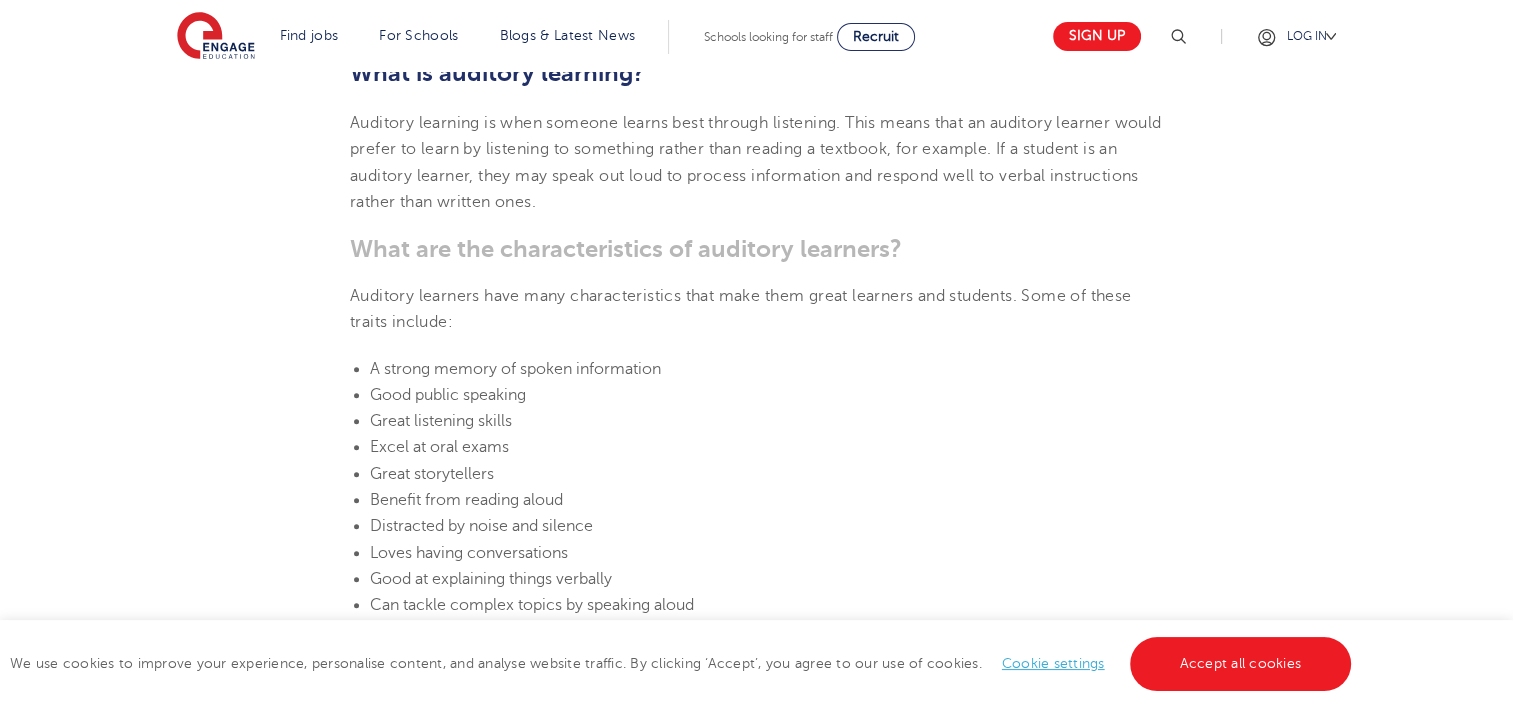 click on "A strong memory of spoken information" at bounding box center [515, 369] 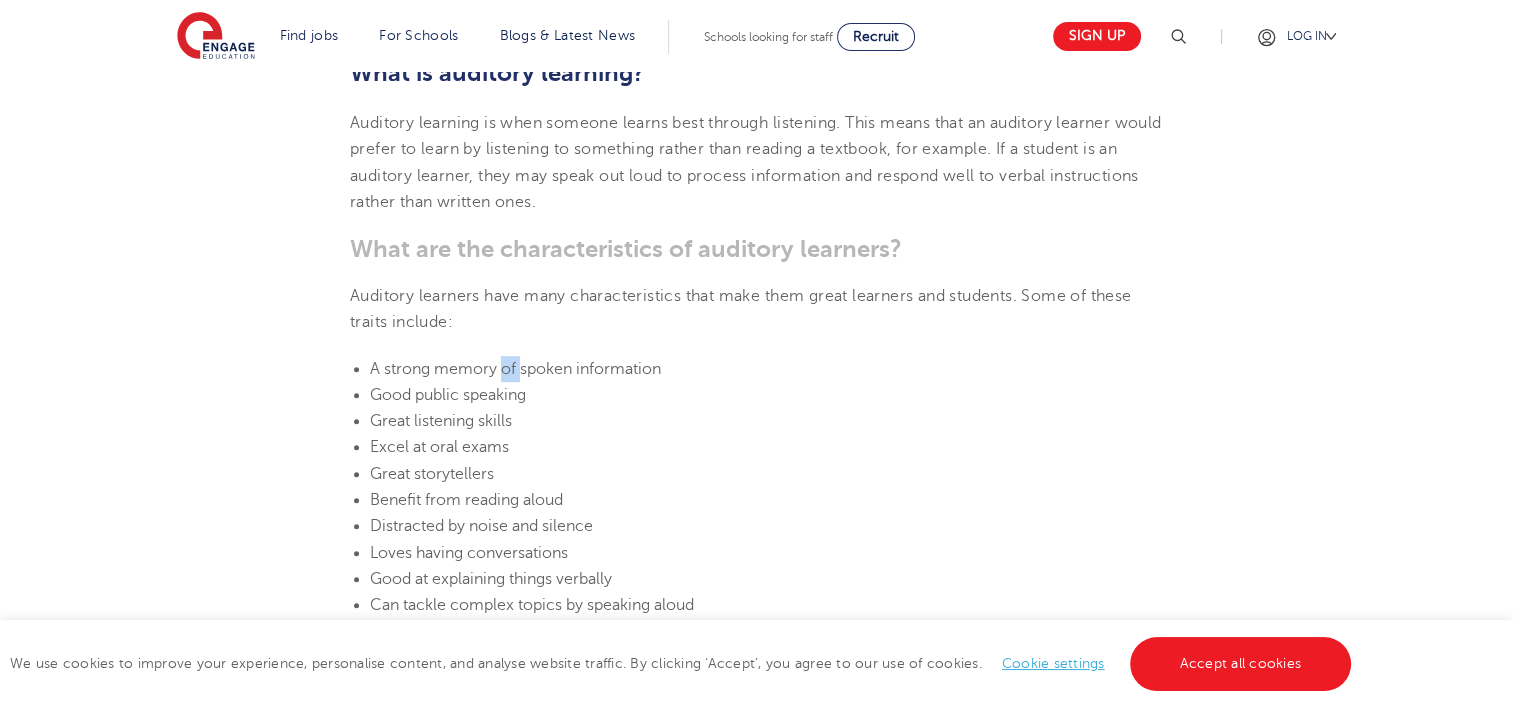 click on "A strong memory of spoken information" at bounding box center [515, 369] 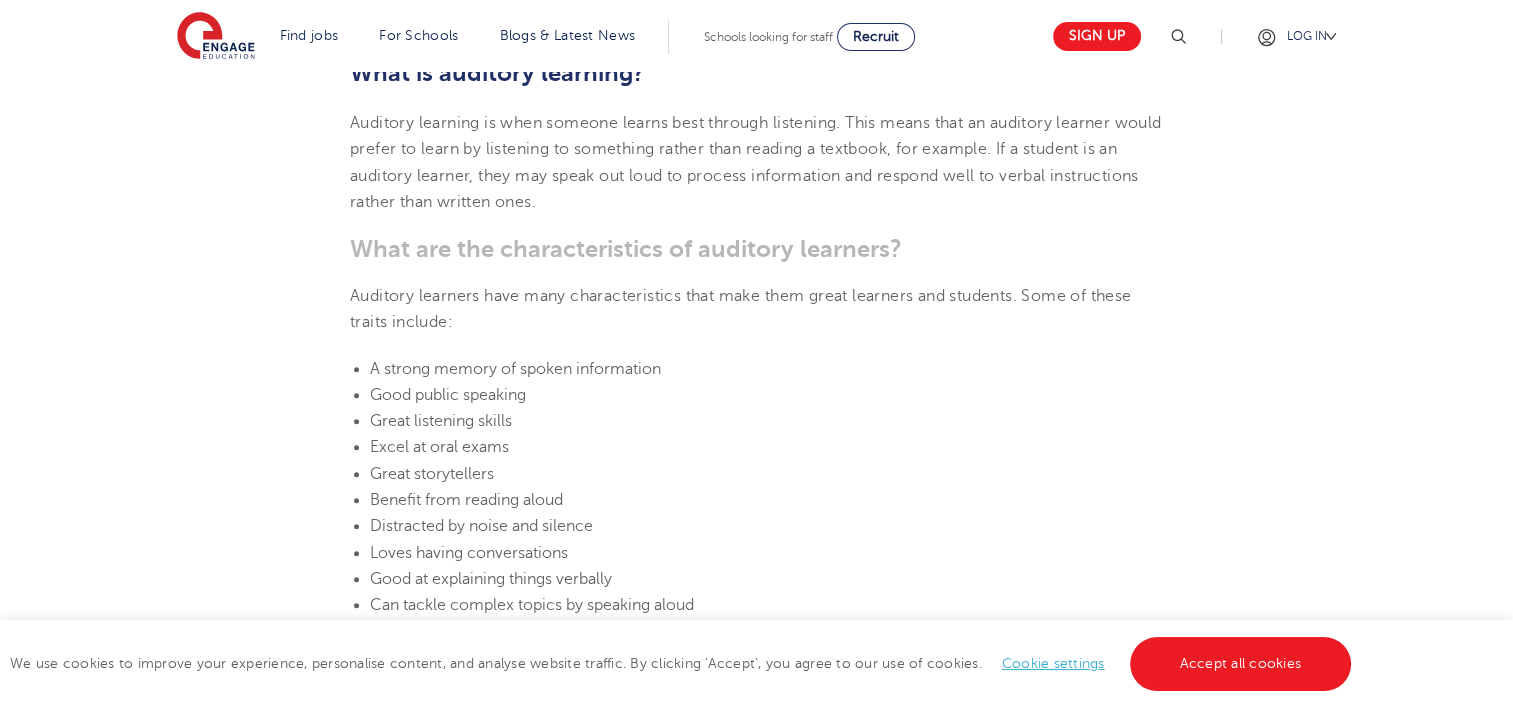 drag, startPoint x: 503, startPoint y: 371, endPoint x: 292, endPoint y: 363, distance: 211.15161 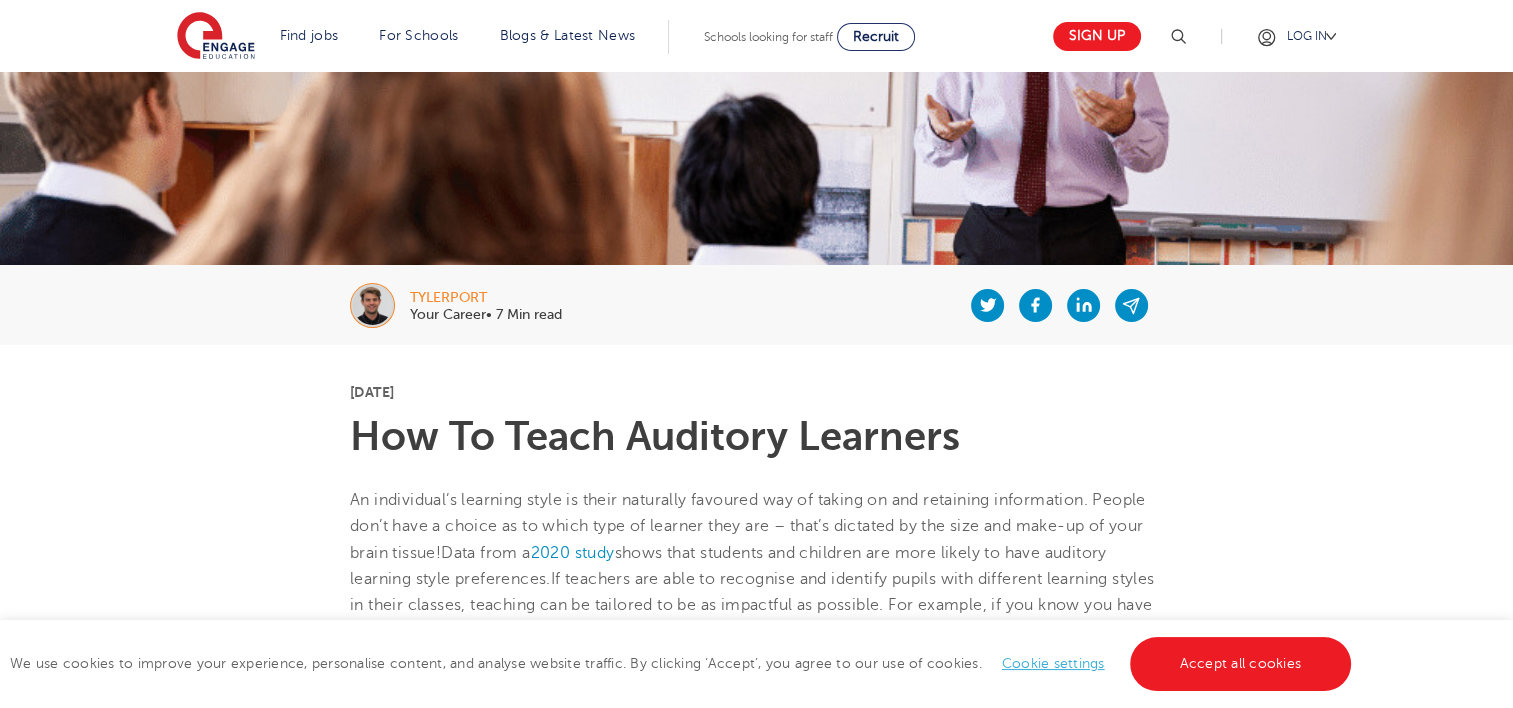 scroll, scrollTop: 264, scrollLeft: 0, axis: vertical 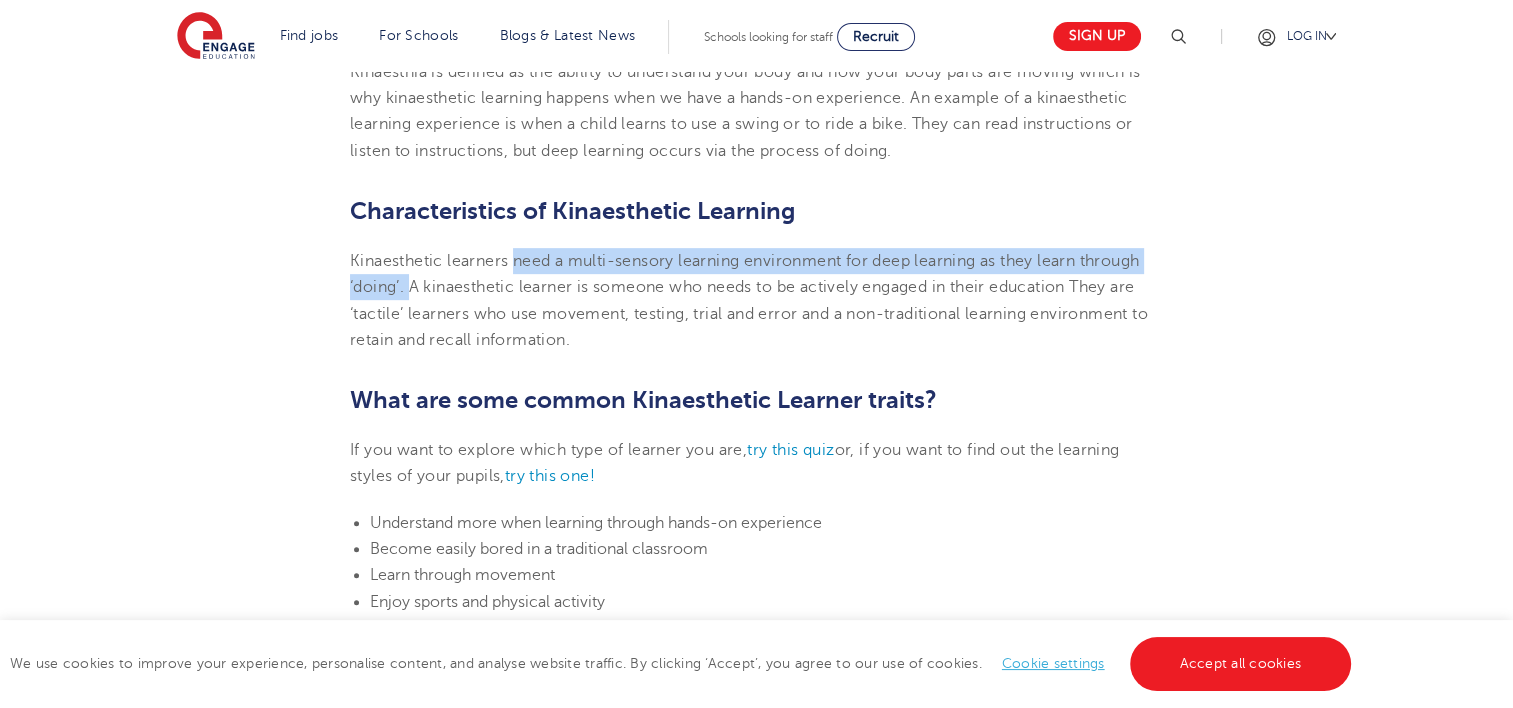 drag, startPoint x: 516, startPoint y: 261, endPoint x: 411, endPoint y: 289, distance: 108.66922 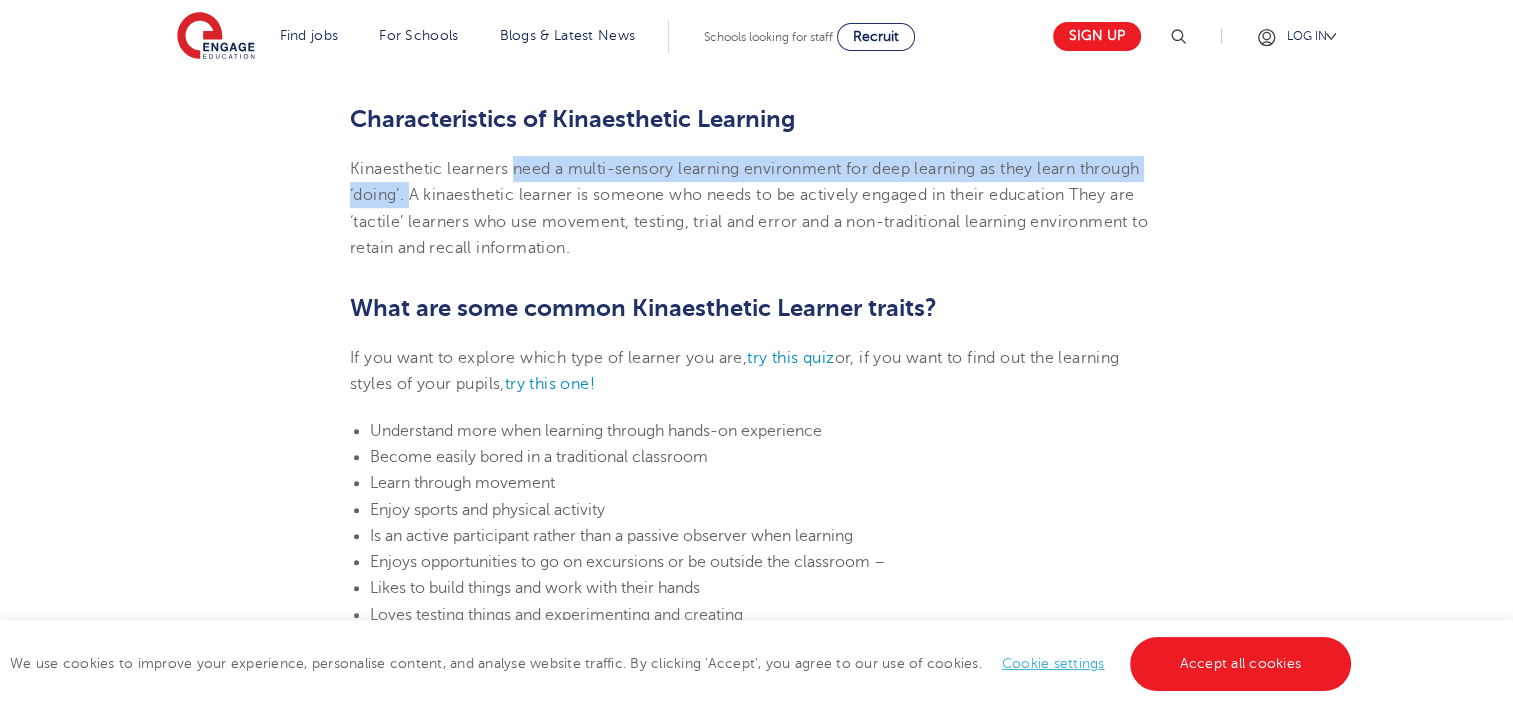 scroll, scrollTop: 924, scrollLeft: 0, axis: vertical 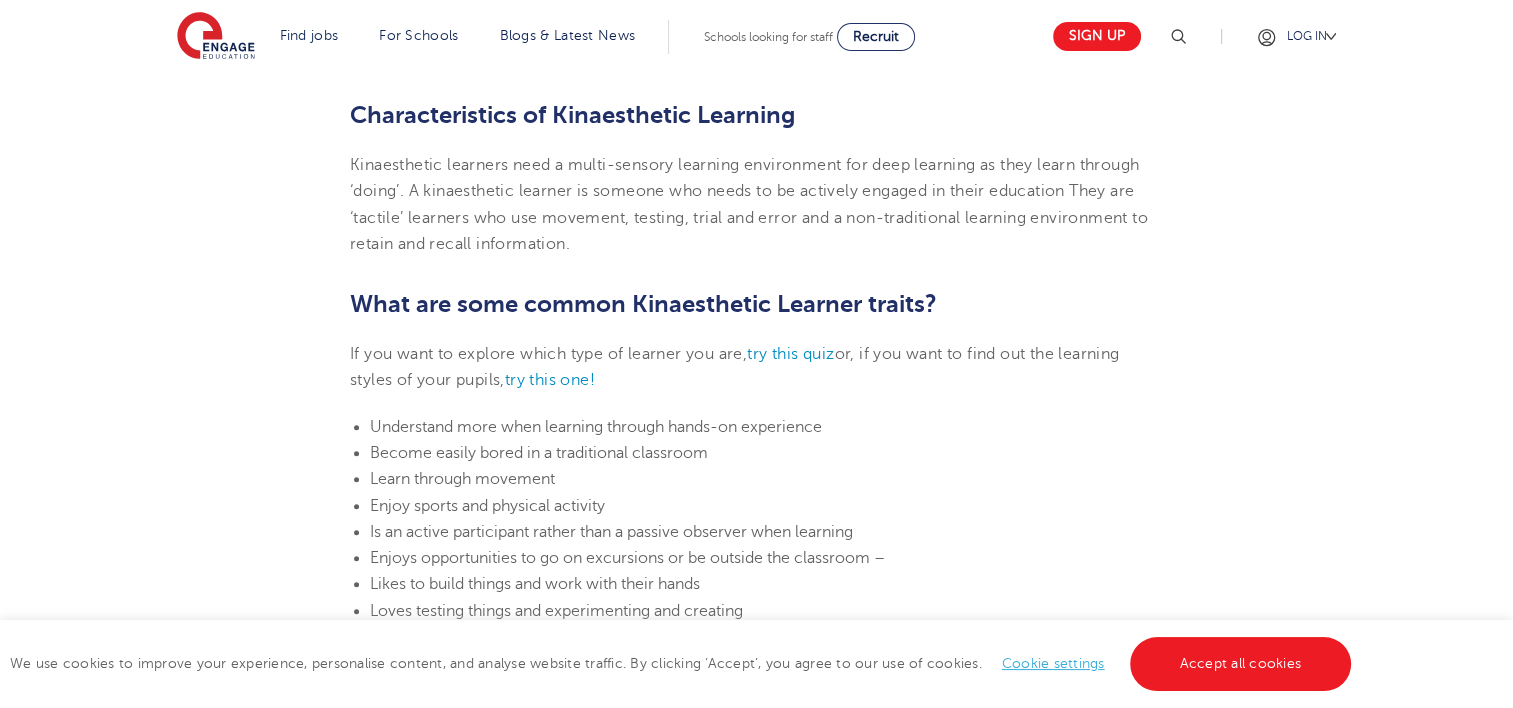 click on "Kinaesthetic learners need a multi-sensory learning environment for deep learning as they learn through ‘doing’. A kinaesthetic learner is someone who needs to be actively engaged in their education They are ‘tactile’ learners who use movement, testing, trial and error and a non-traditional learning environment to retain and recall information." at bounding box center [756, 204] 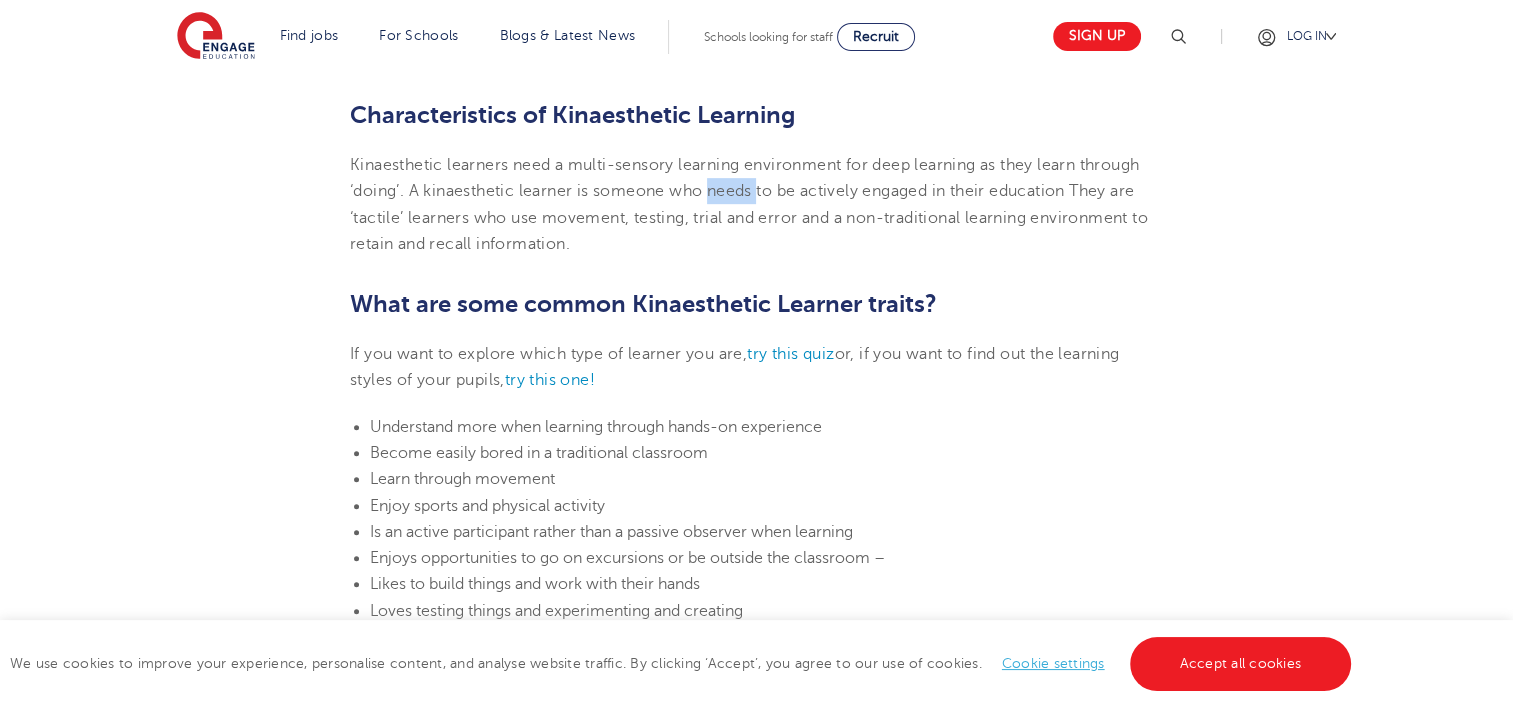 click on "Kinaesthetic learners need a multi-sensory learning environment for deep learning as they learn through ‘doing’. A kinaesthetic learner is someone who needs to be actively engaged in their education They are ‘tactile’ learners who use movement, testing, trial and error and a non-traditional learning environment to retain and recall information." at bounding box center [749, 204] 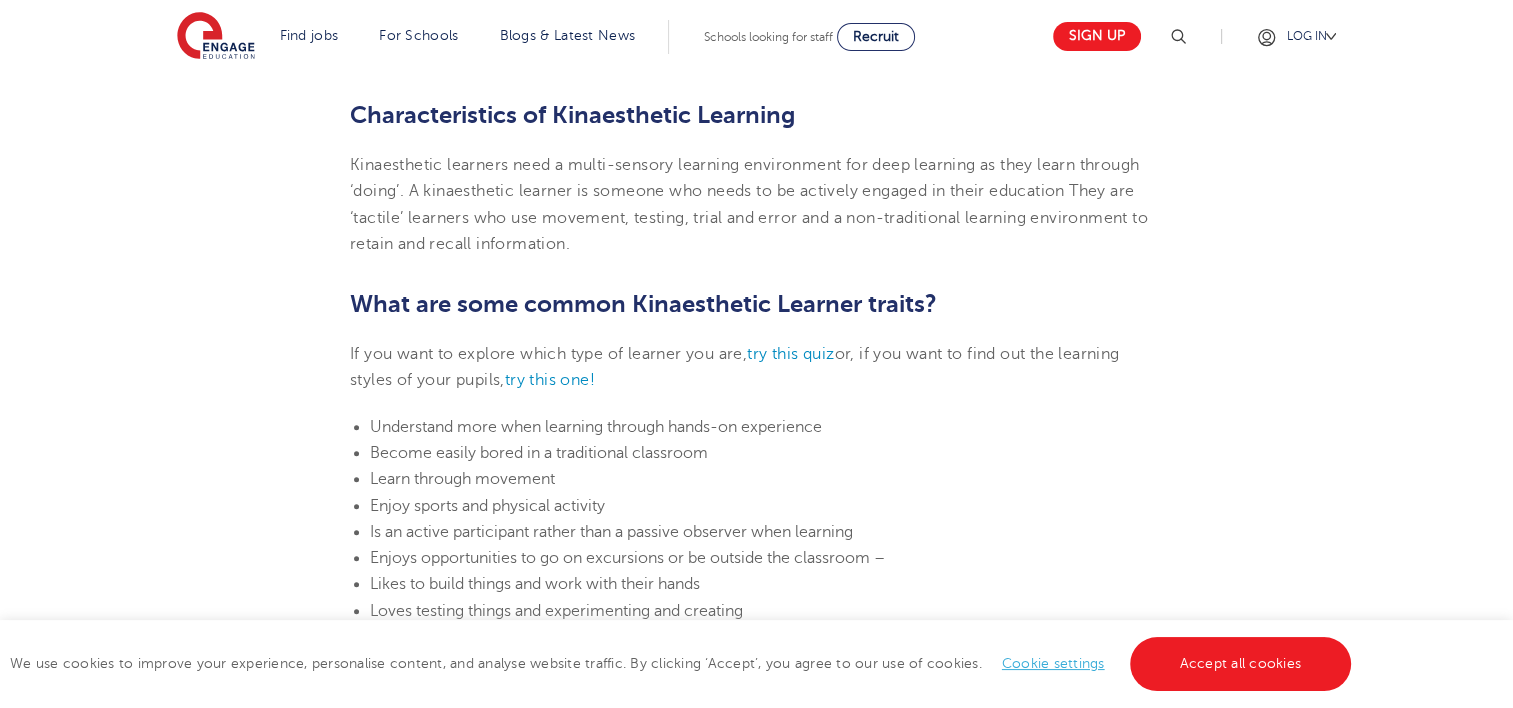 drag, startPoint x: 749, startPoint y: 196, endPoint x: 740, endPoint y: 229, distance: 34.20526 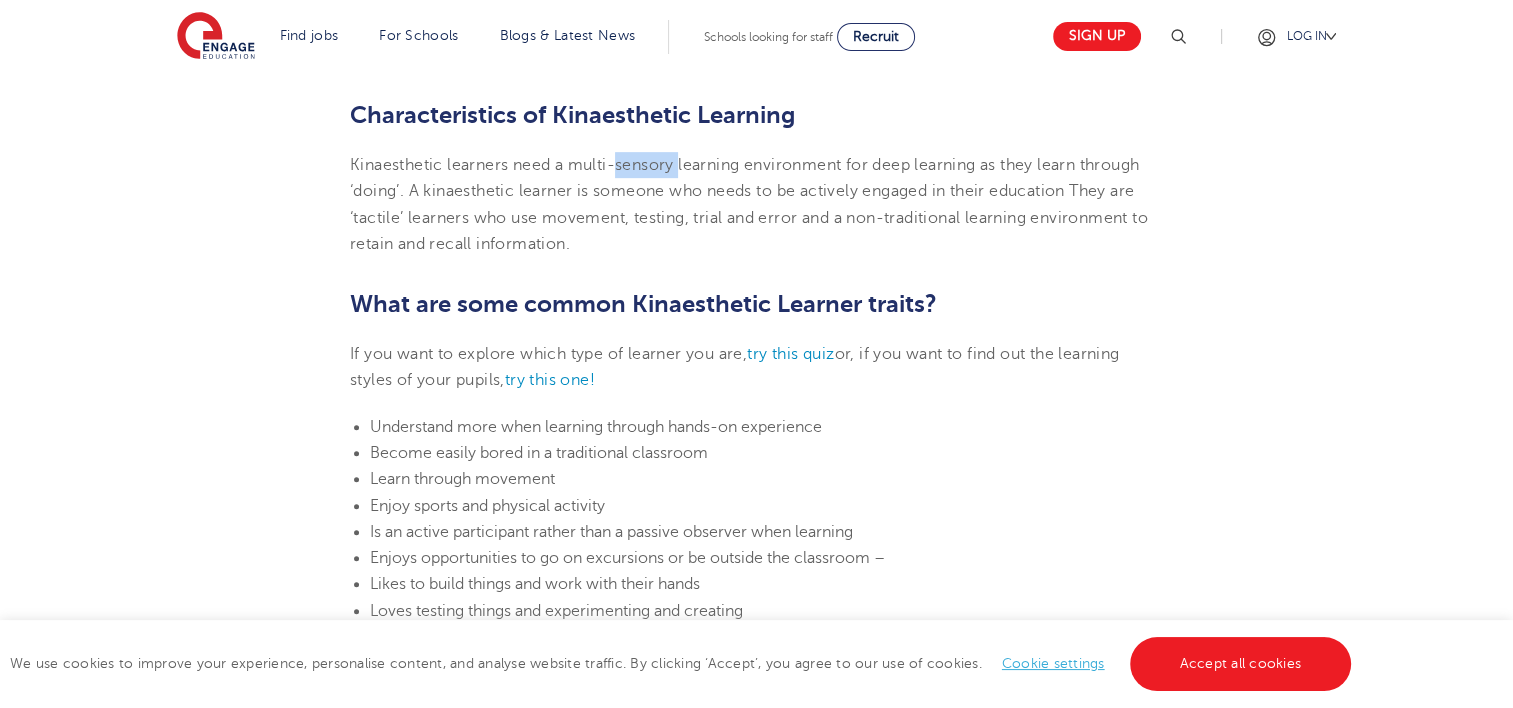 click on "Kinaesthetic learners need a multi-sensory learning environment for deep learning as they learn through ‘doing’. A kinaesthetic learner is someone who needs to be actively engaged in their education They are ‘tactile’ learners who use movement, testing, trial and error and a non-traditional learning environment to retain and recall information." at bounding box center [756, 204] 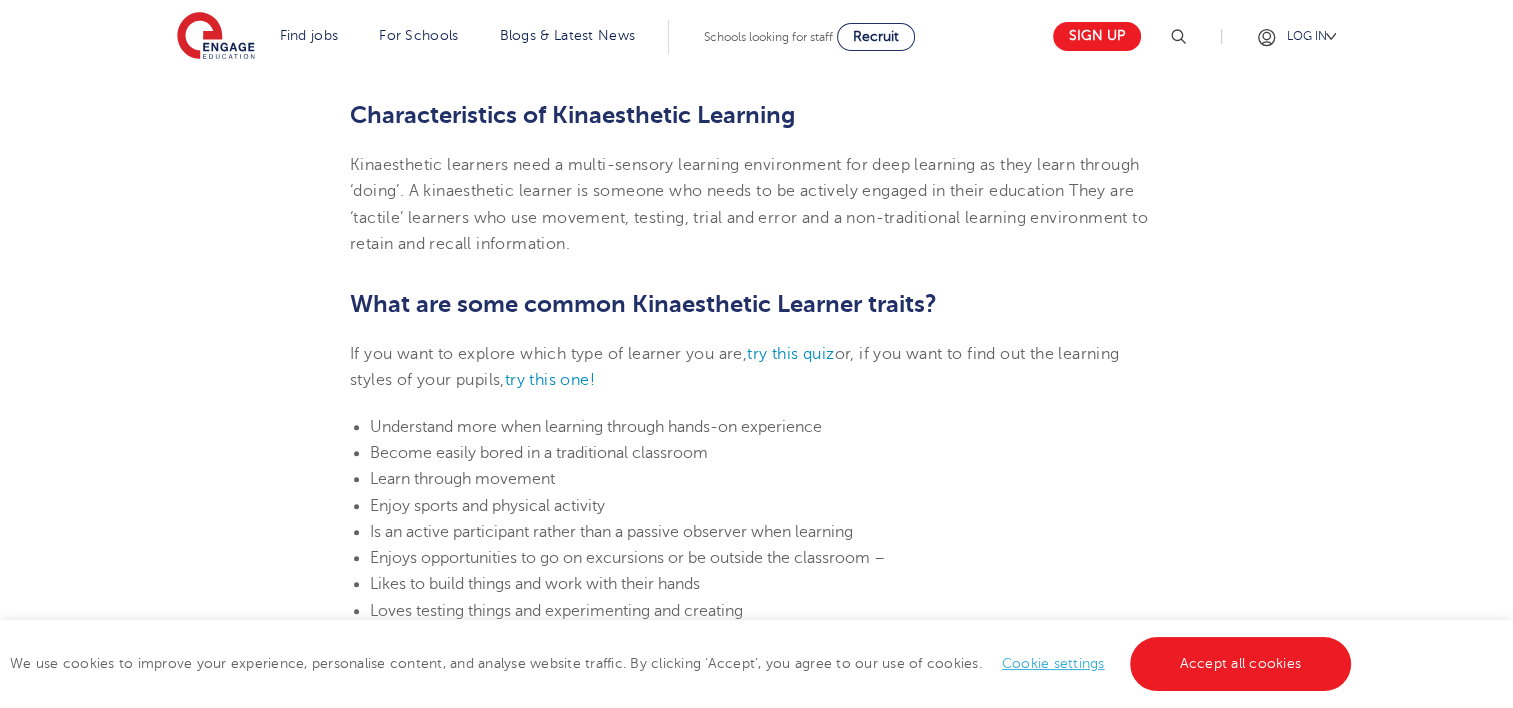 drag, startPoint x: 649, startPoint y: 177, endPoint x: 604, endPoint y: 199, distance: 50.08992 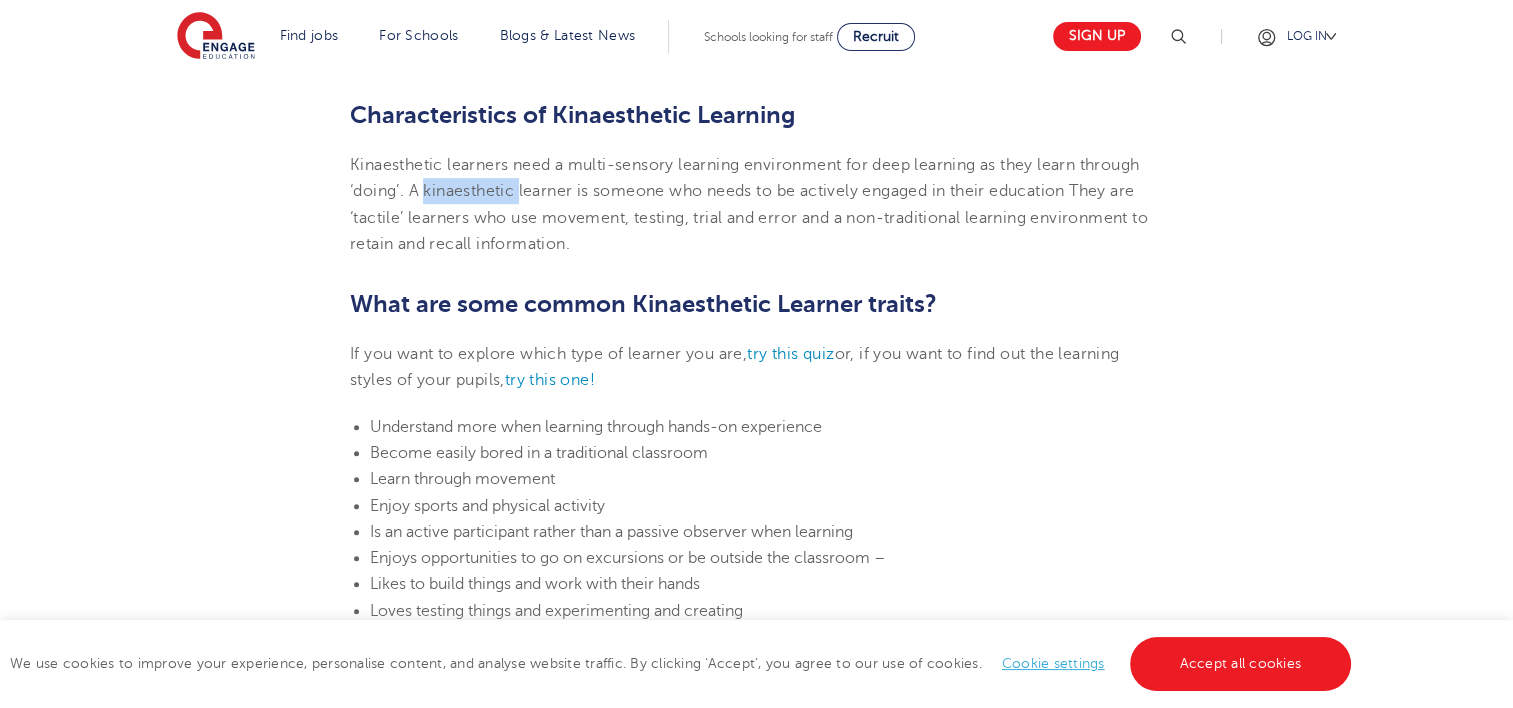 click on "Kinaesthetic learners need a multi-sensory learning environment for deep learning as they learn through ‘doing’. A kinaesthetic learner is someone who needs to be actively engaged in their education They are ‘tactile’ learners who use movement, testing, trial and error and a non-traditional learning environment to retain and recall information." at bounding box center [749, 204] 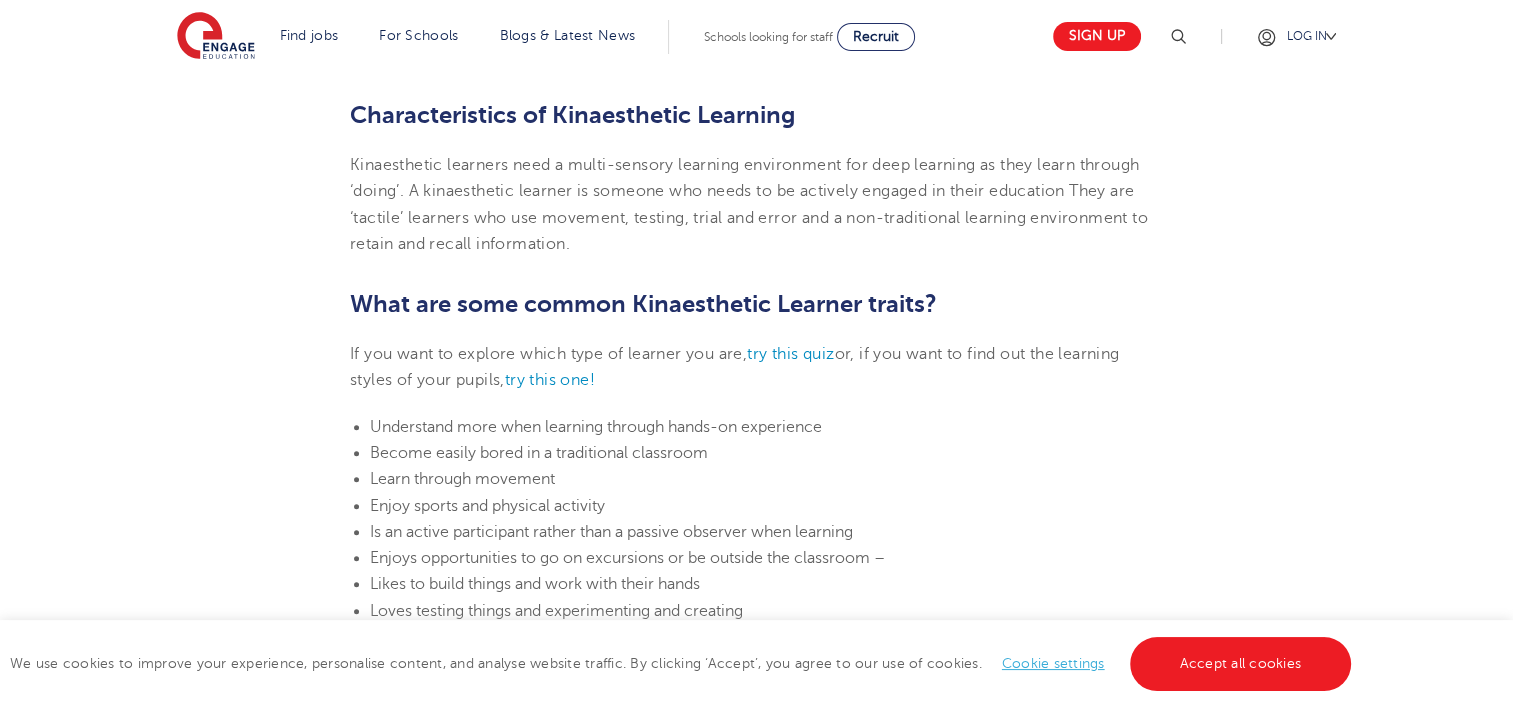 click on "Kinaesthetic learners need a multi-sensory learning environment for deep learning as they learn through ‘doing’. A kinaesthetic learner is someone who needs to be actively engaged in their education They are ‘tactile’ learners who use movement, testing, trial and error and a non-traditional learning environment to retain and recall information." at bounding box center (749, 204) 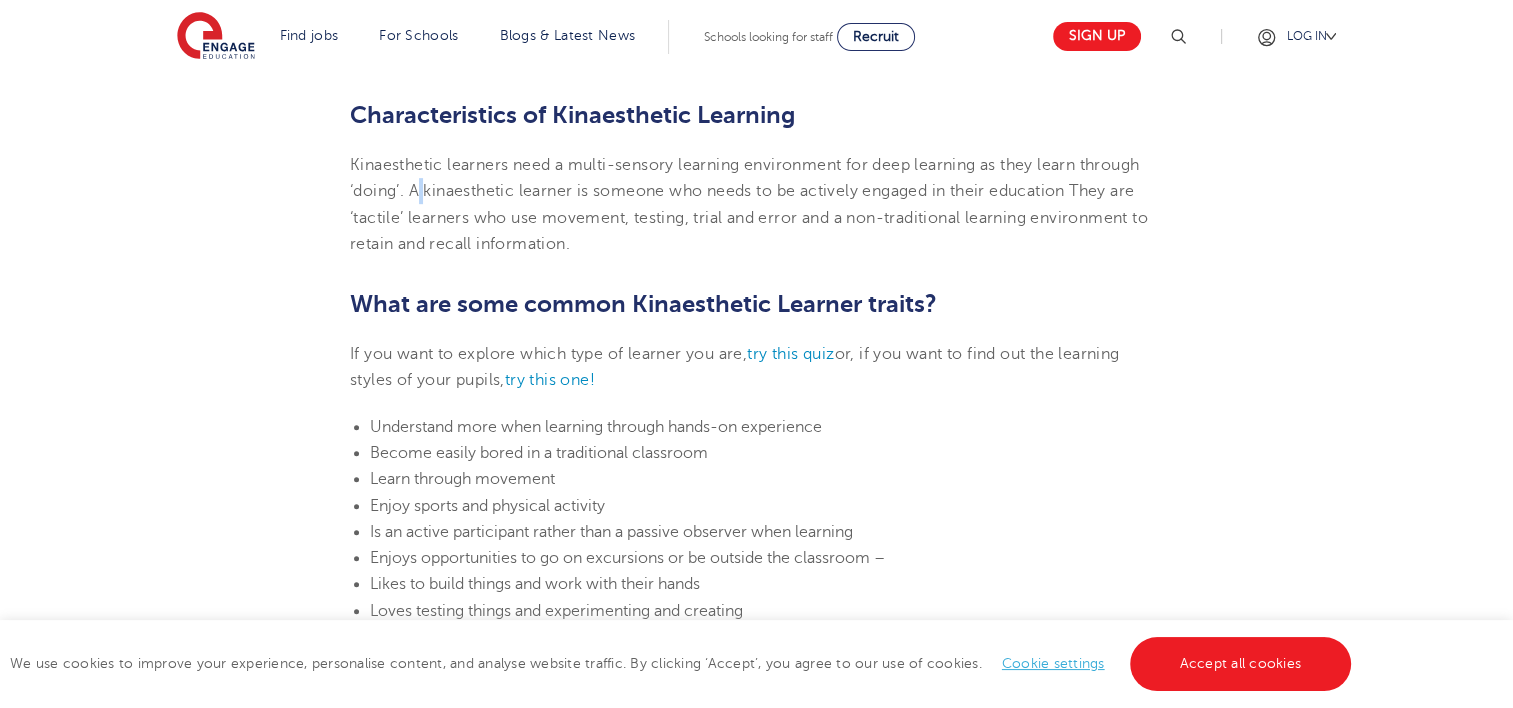 click on "Kinaesthetic learners need a multi-sensory learning environment for deep learning as they learn through ‘doing’. A kinaesthetic learner is someone who needs to be actively engaged in their education They are ‘tactile’ learners who use movement, testing, trial and error and a non-traditional learning environment to retain and recall information." at bounding box center (749, 204) 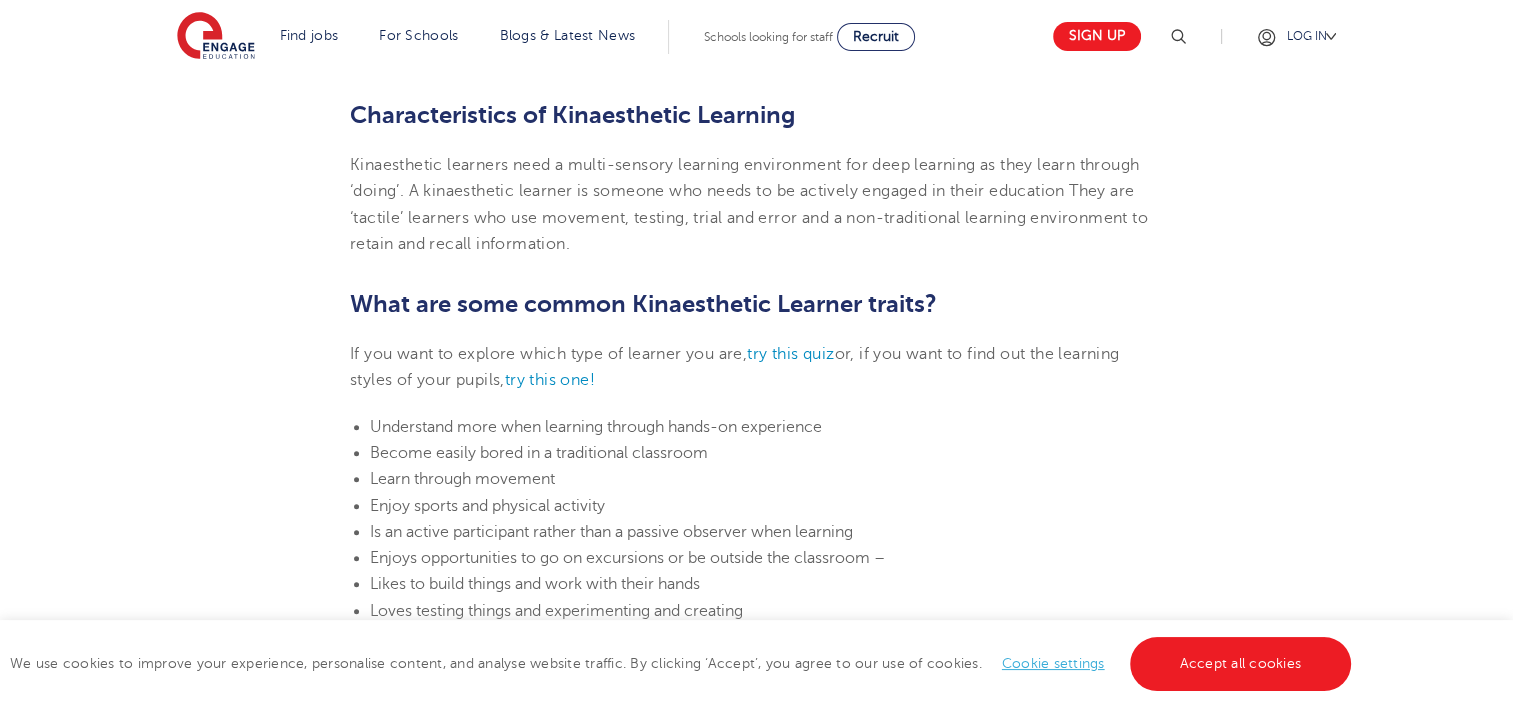 click on "Kinaesthetic learners need a multi-sensory learning environment for deep learning as they learn through ‘doing’. A kinaesthetic learner is someone who needs to be actively engaged in their education They are ‘tactile’ learners who use movement, testing, trial and error and a non-traditional learning environment to retain and recall information." at bounding box center (756, 204) 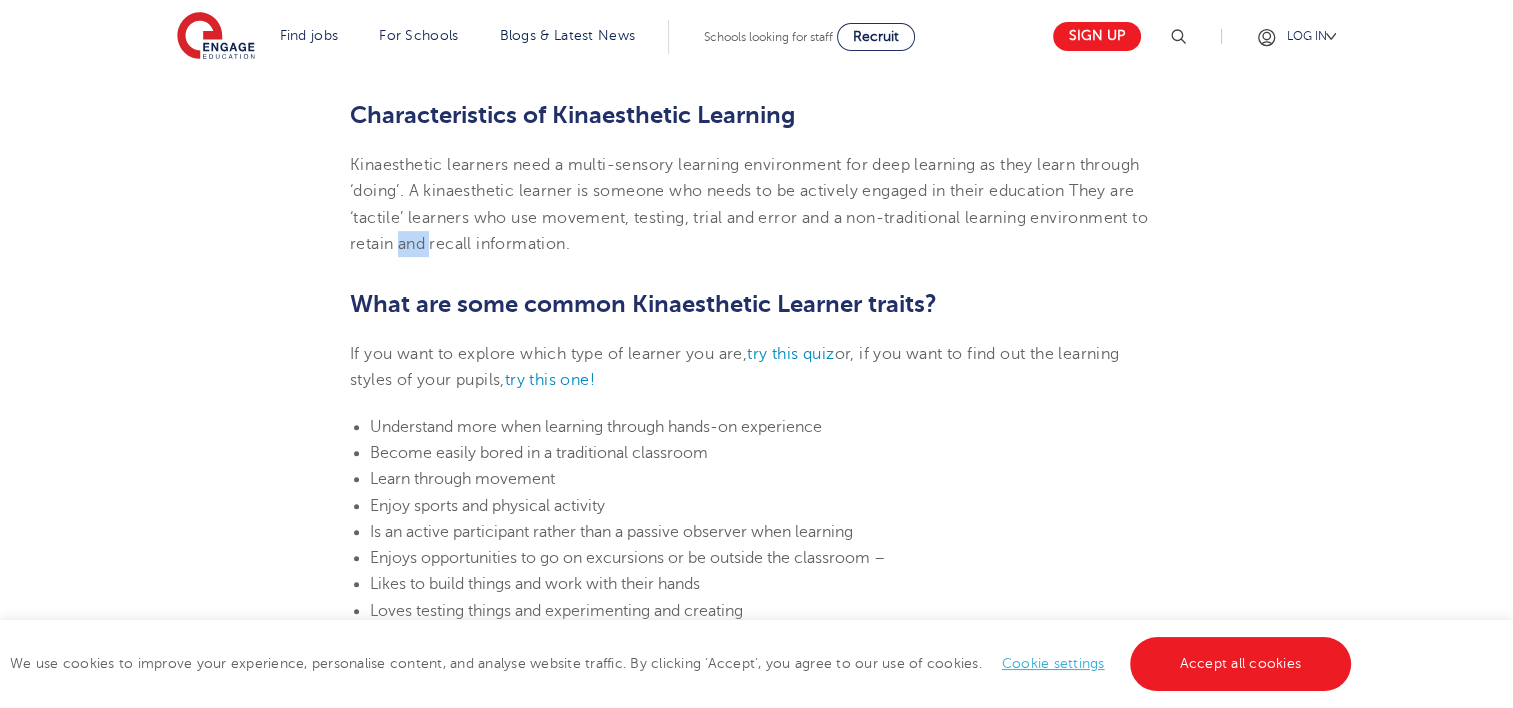 click on "Kinaesthetic learners need a multi-sensory learning environment for deep learning as they learn through ‘doing’. A kinaesthetic learner is someone who needs to be actively engaged in their education They are ‘tactile’ learners who use movement, testing, trial and error and a non-traditional learning environment to retain and recall information." at bounding box center [756, 204] 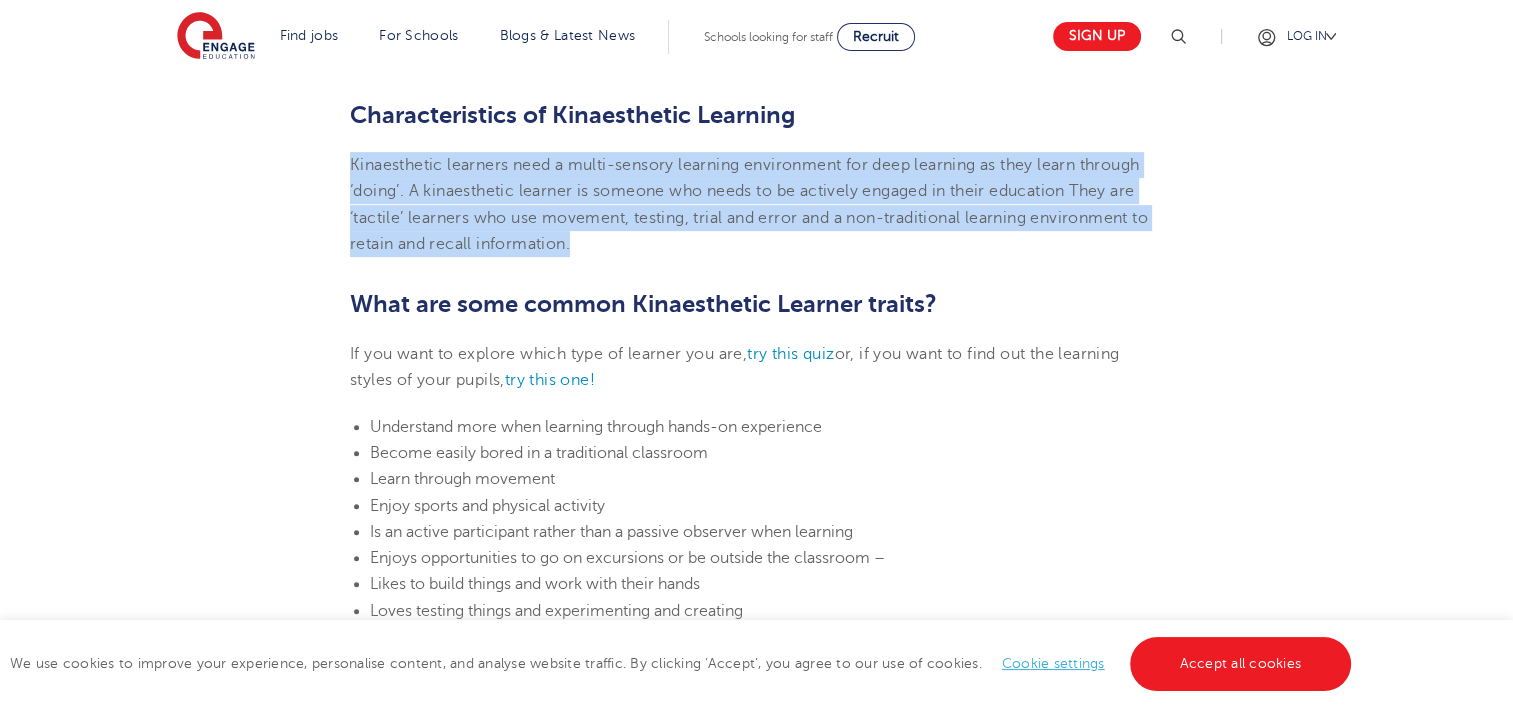 click on "Kinaesthetic learners need a multi-sensory learning environment for deep learning as they learn through ‘doing’. A kinaesthetic learner is someone who needs to be actively engaged in their education They are ‘tactile’ learners who use movement, testing, trial and error and a non-traditional learning environment to retain and recall information." at bounding box center (756, 204) 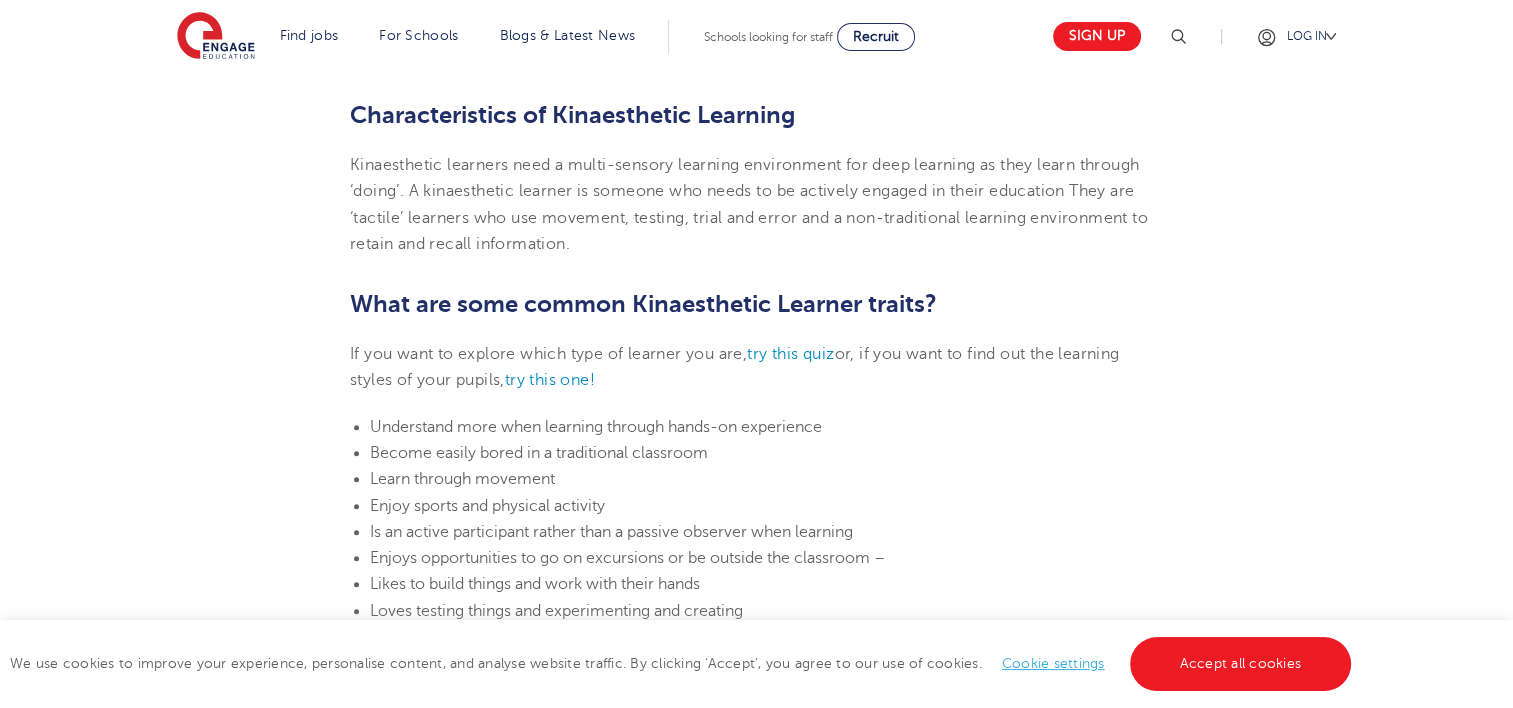 click on "Kinaesthetic learners need a multi-sensory learning environment for deep learning as they learn through ‘doing’. A kinaesthetic learner is someone who needs to be actively engaged in their education They are ‘tactile’ learners who use movement, testing, trial and error and a non-traditional learning environment to retain and recall information." at bounding box center [756, 204] 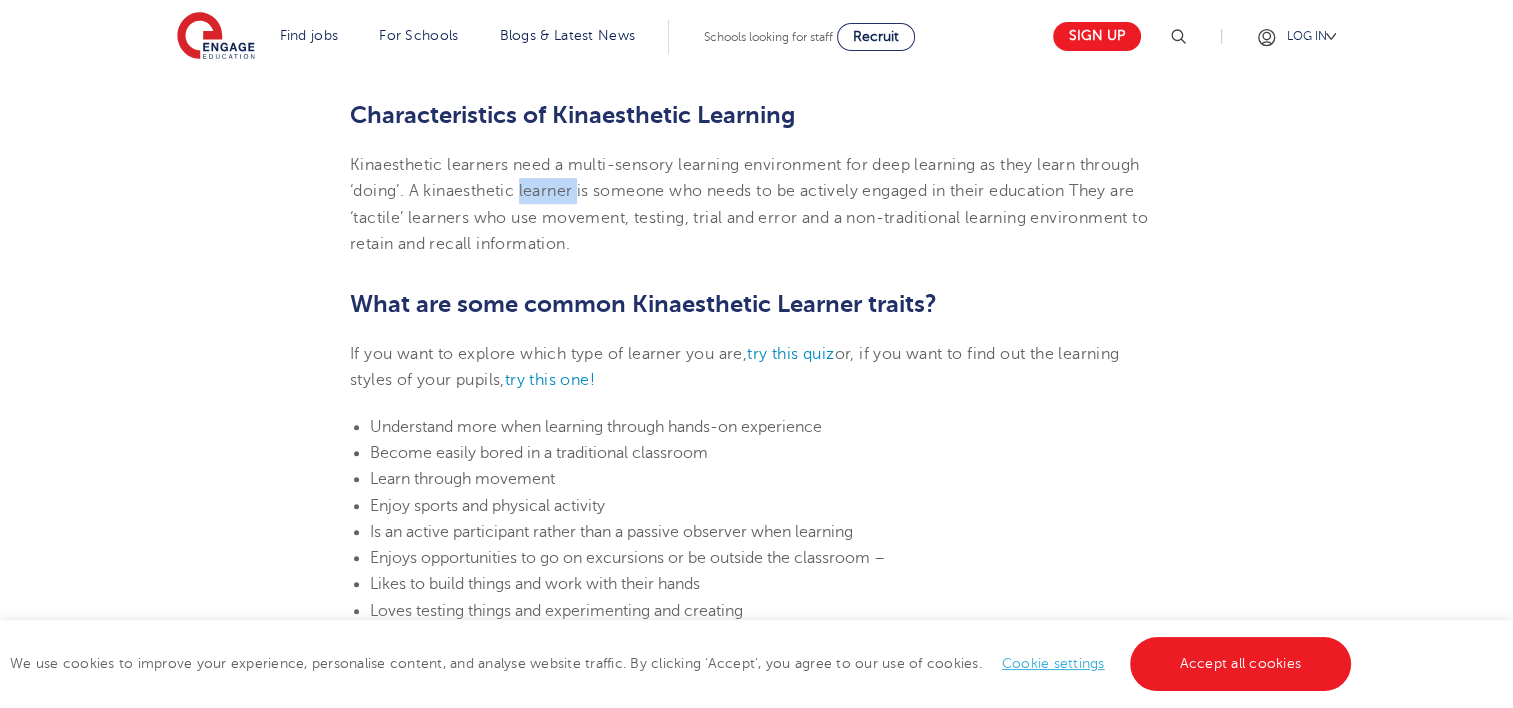 click on "Kinaesthetic learners need a multi-sensory learning environment for deep learning as they learn through ‘doing’. A kinaesthetic learner is someone who needs to be actively engaged in their education They are ‘tactile’ learners who use movement, testing, trial and error and a non-traditional learning environment to retain and recall information." at bounding box center [756, 204] 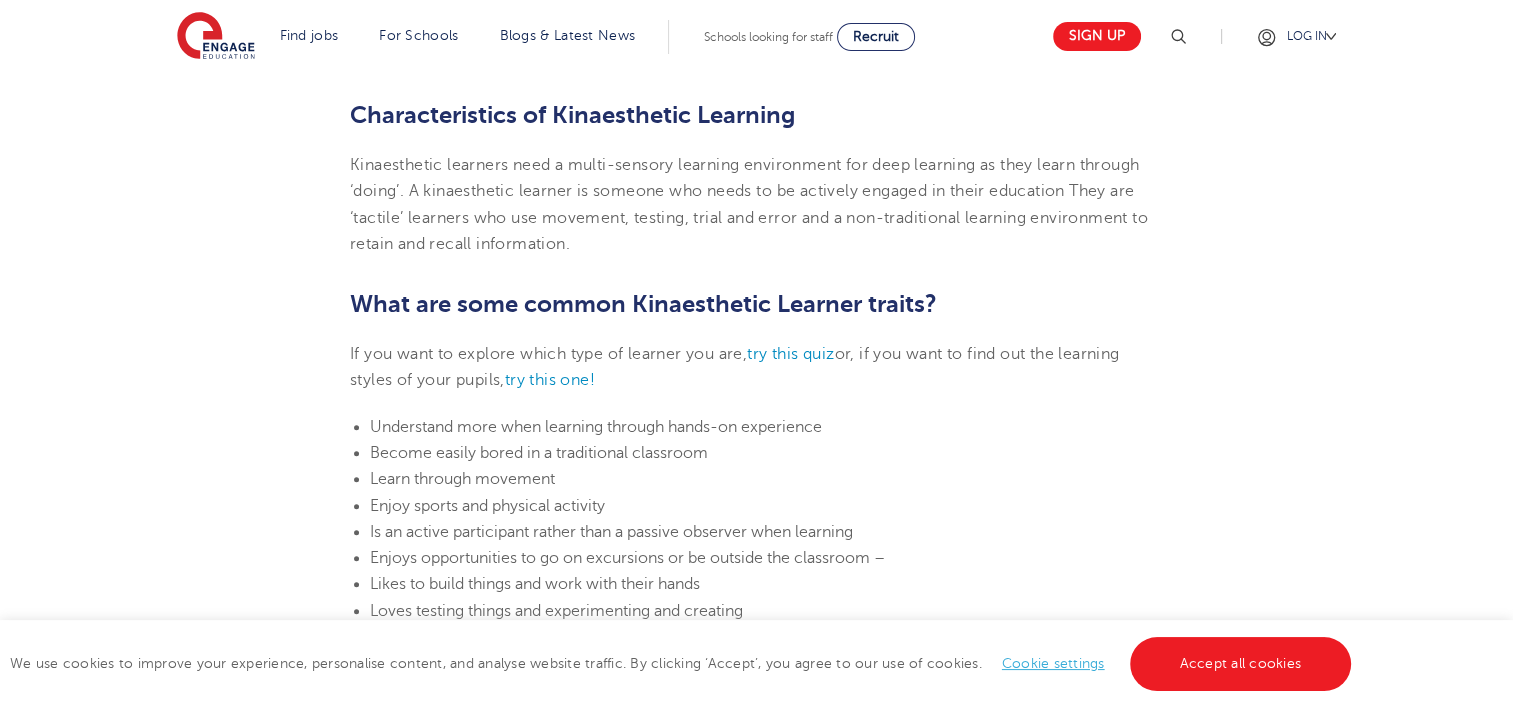 drag, startPoint x: 556, startPoint y: 204, endPoint x: 672, endPoint y: 236, distance: 120.33287 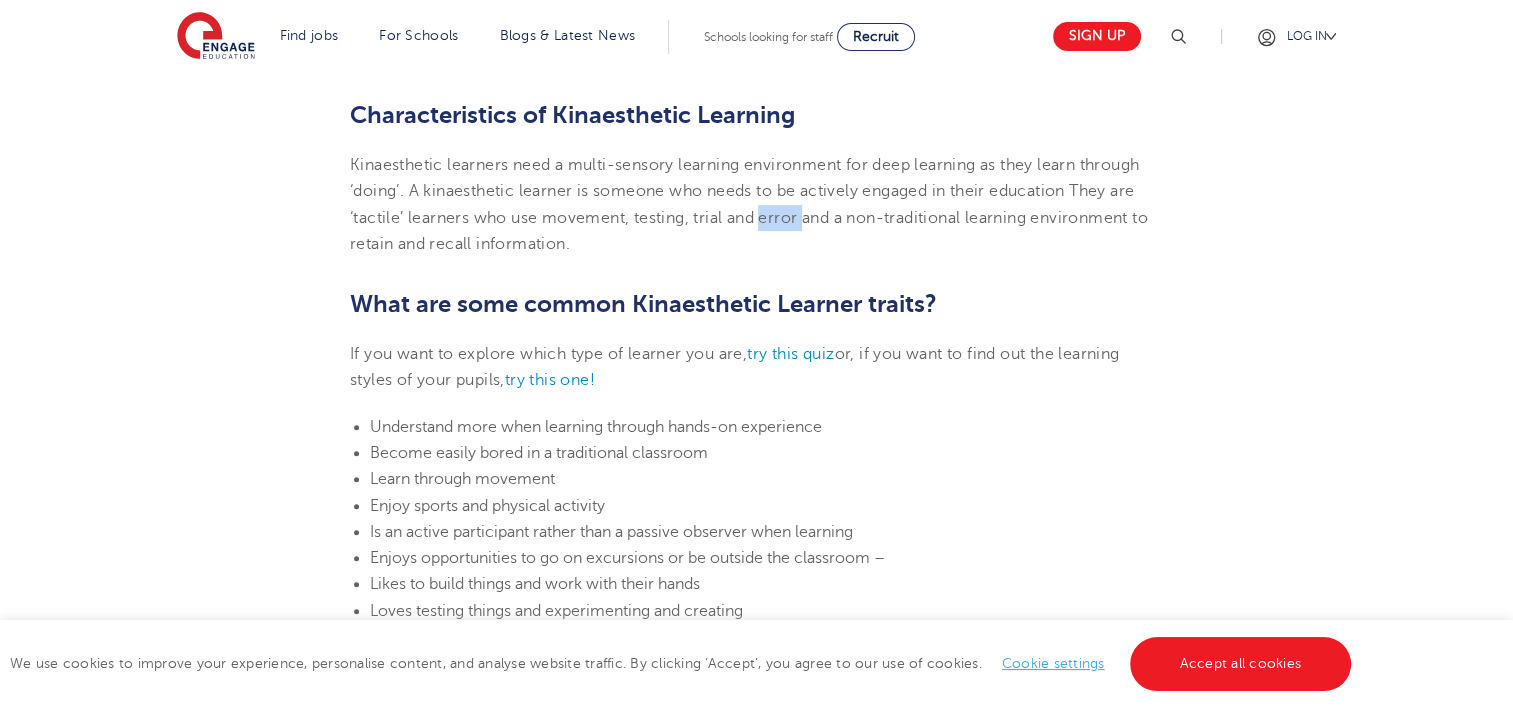 click on "Kinaesthetic learners need a multi-sensory learning environment for deep learning as they learn through ‘doing’. A kinaesthetic learner is someone who needs to be actively engaged in their education They are ‘tactile’ learners who use movement, testing, trial and error and a non-traditional learning environment to retain and recall information." at bounding box center [749, 204] 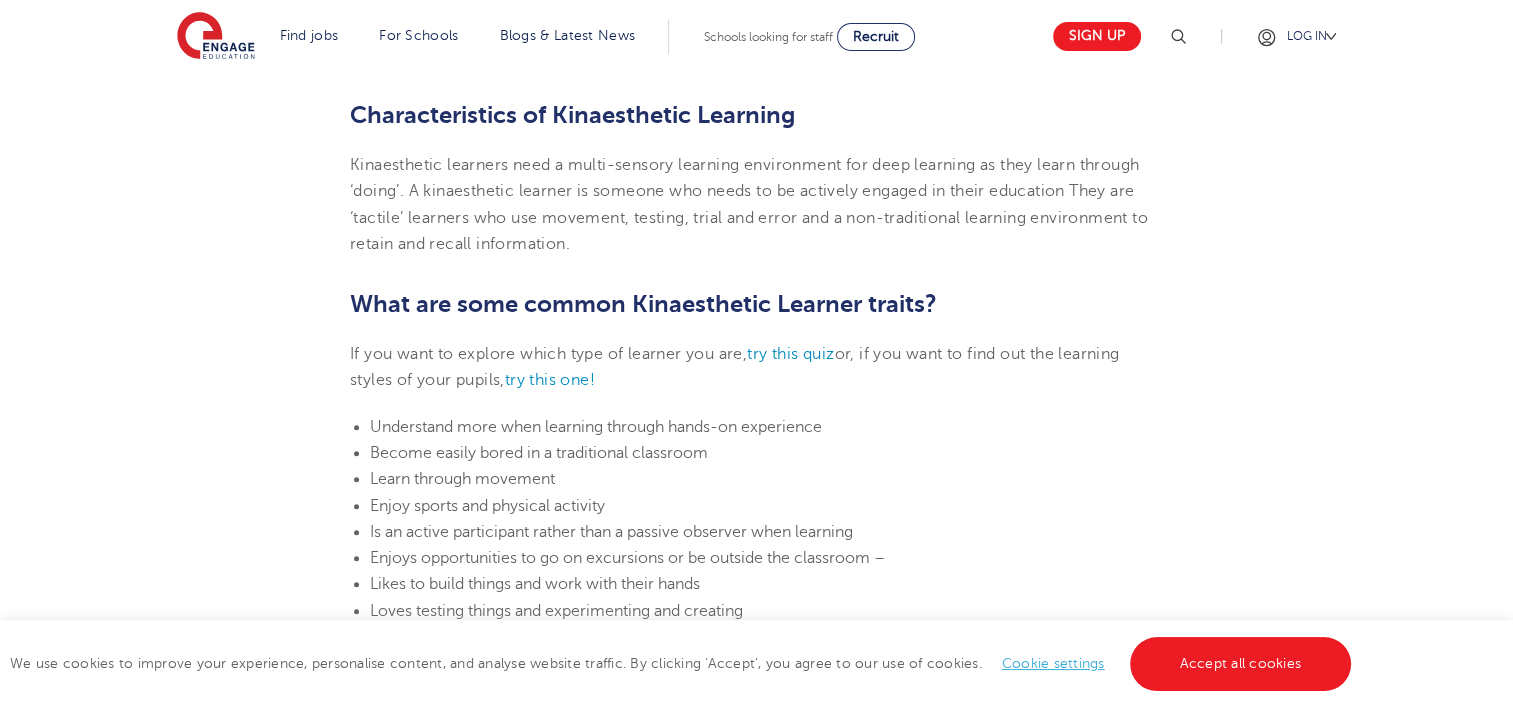 drag, startPoint x: 770, startPoint y: 210, endPoint x: 658, endPoint y: 213, distance: 112.04017 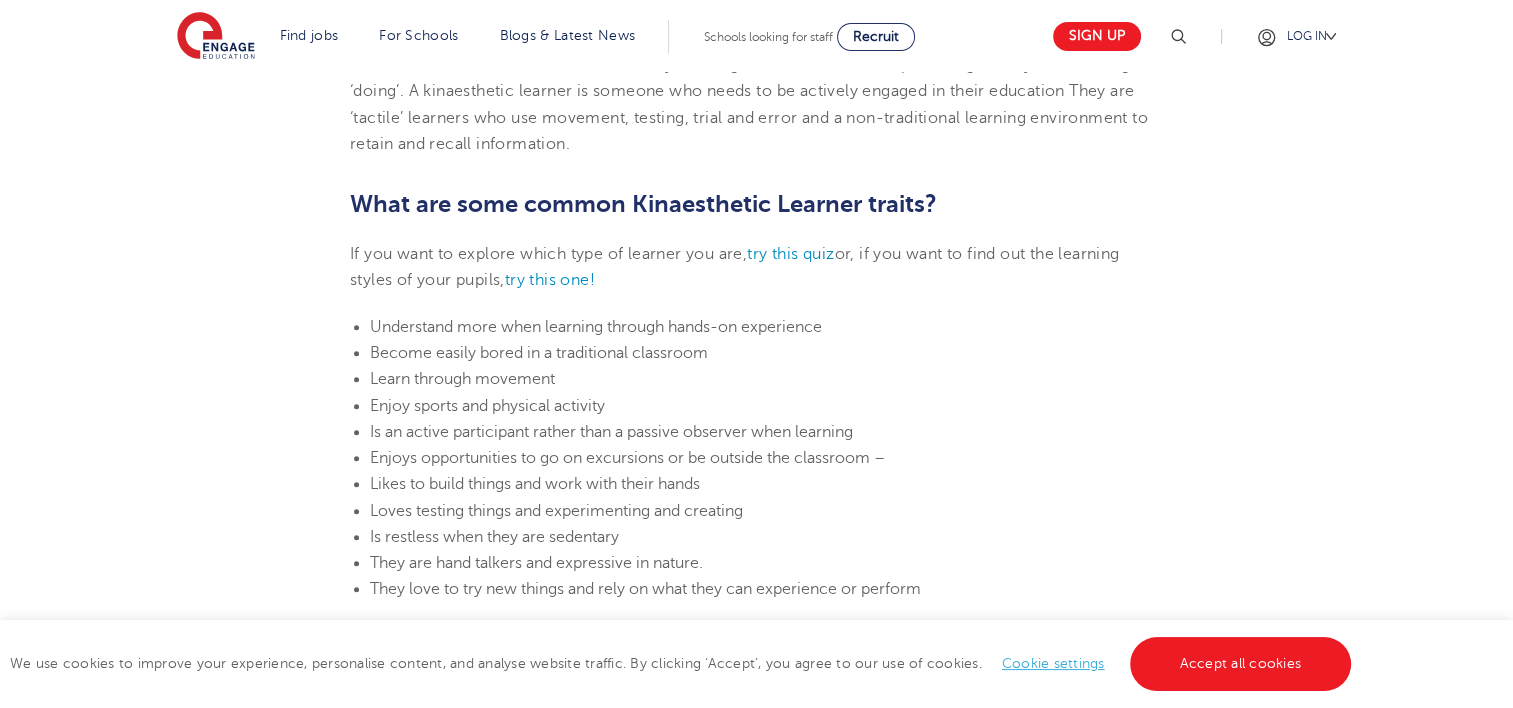 scroll, scrollTop: 1036, scrollLeft: 0, axis: vertical 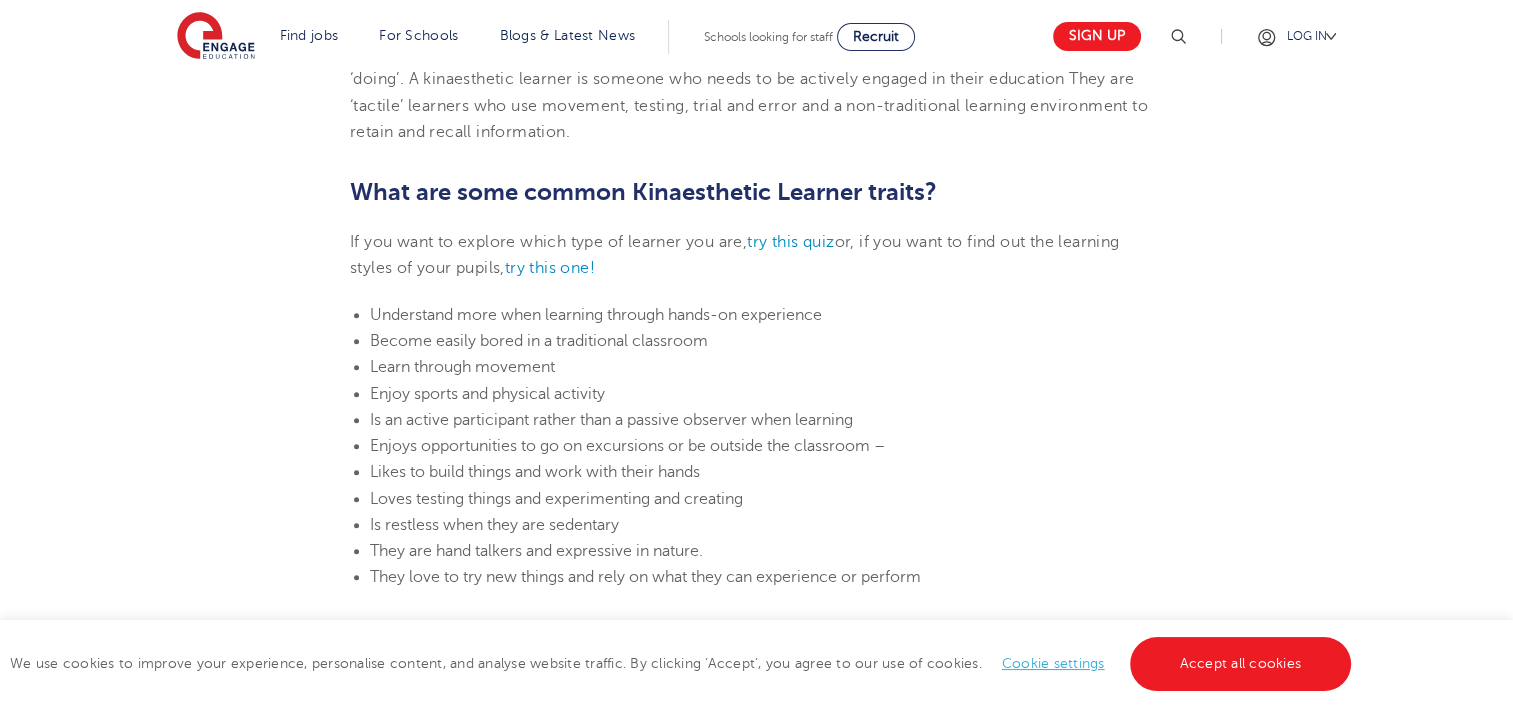 click on "Understand more when learning through hands-on experience" at bounding box center [596, 315] 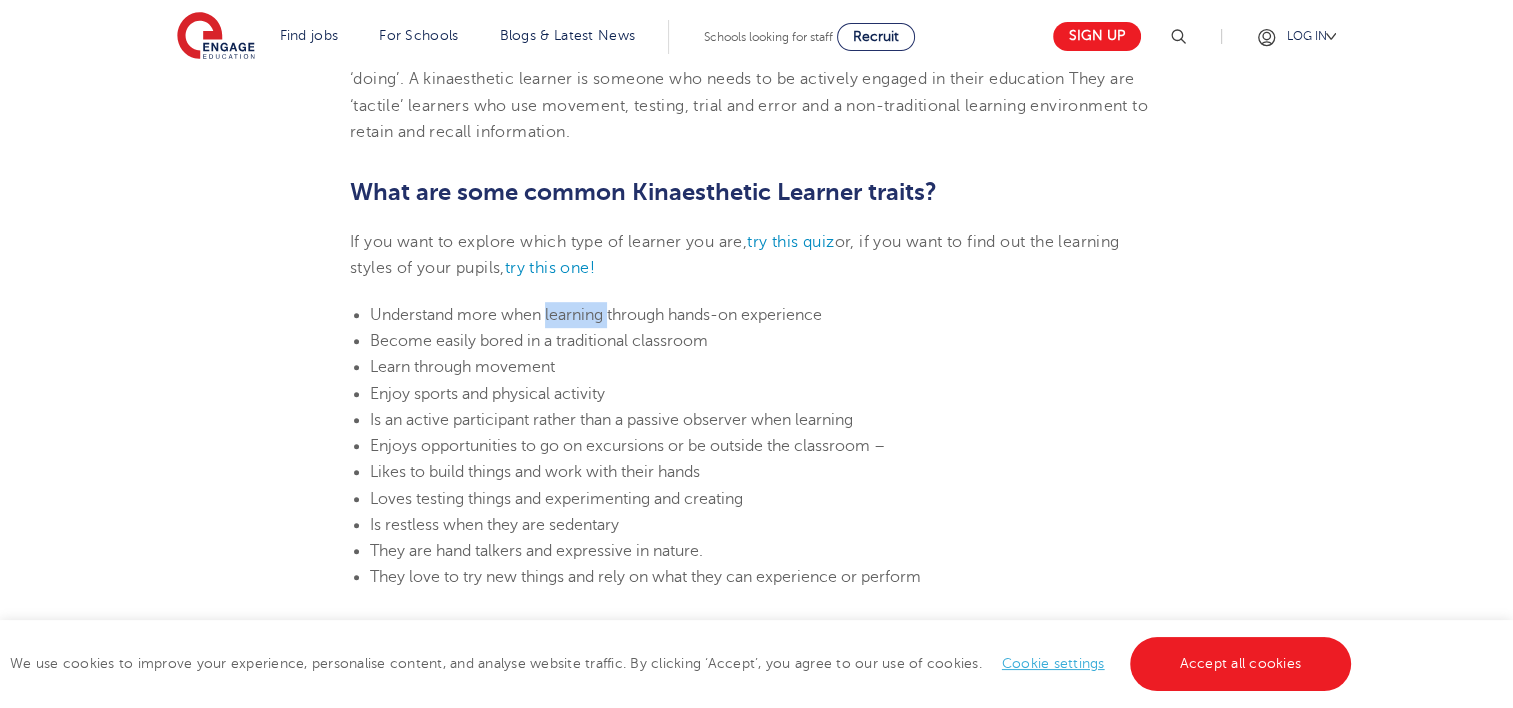 click on "Understand more when learning through hands-on experience" at bounding box center [596, 315] 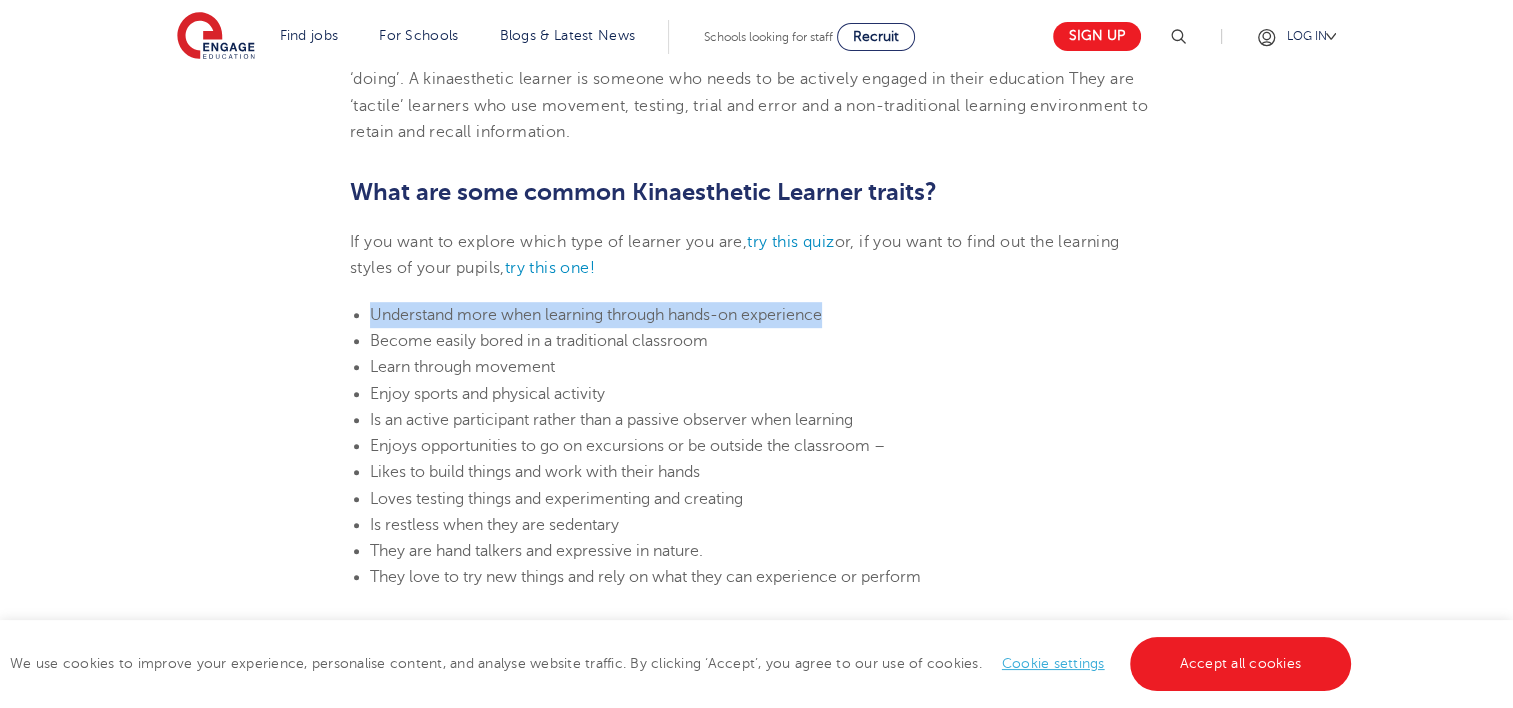click on "Understand more when learning through hands-on experience" at bounding box center [596, 315] 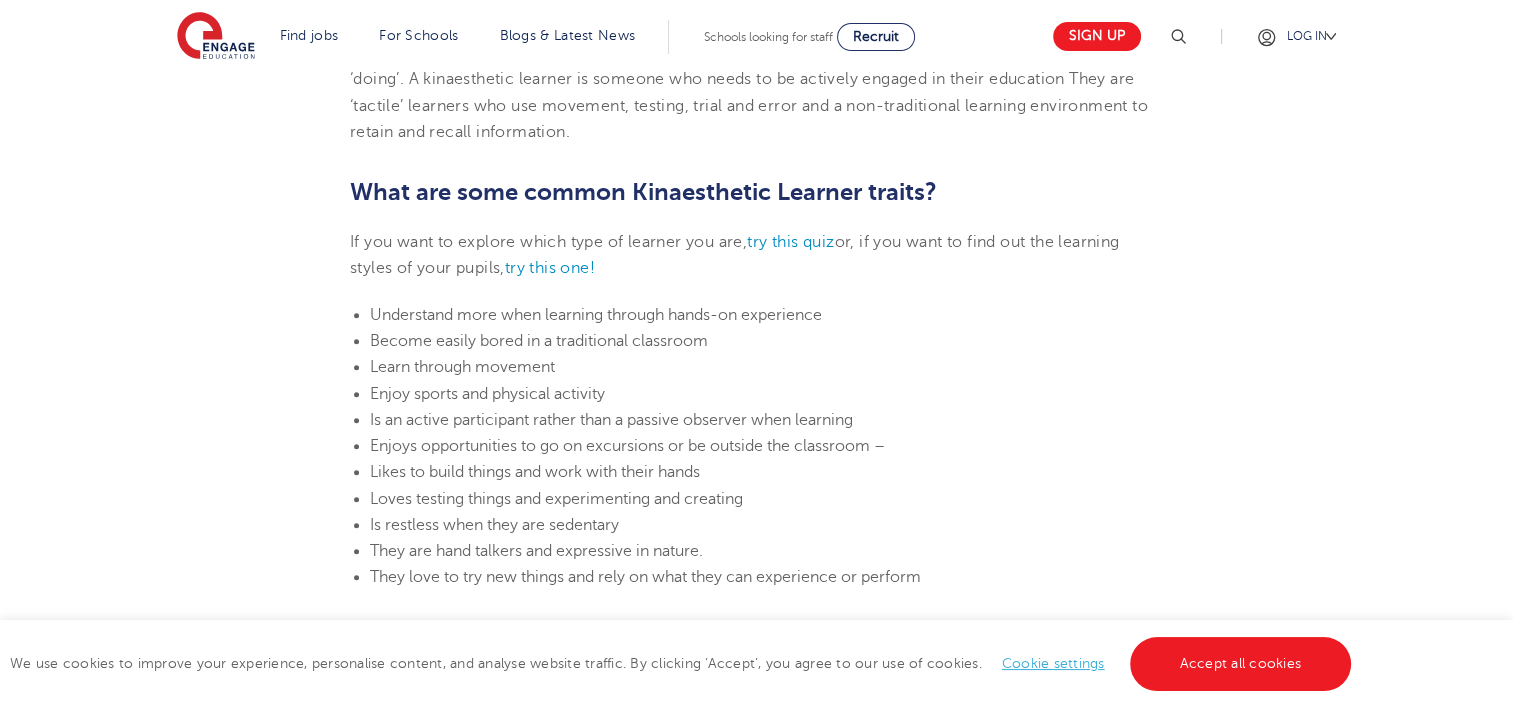 drag, startPoint x: 548, startPoint y: 310, endPoint x: 548, endPoint y: 369, distance: 59 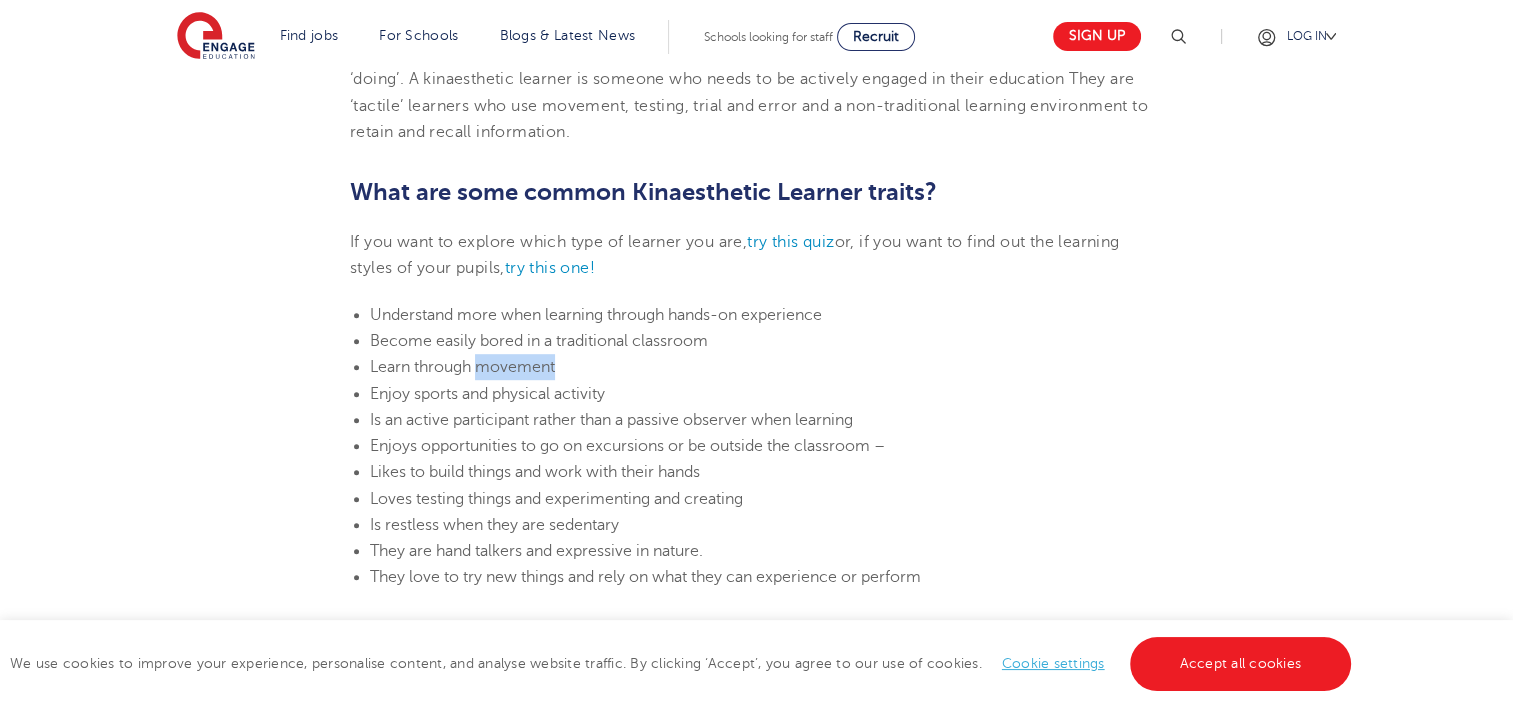 click on "Learn through movement" at bounding box center (462, 367) 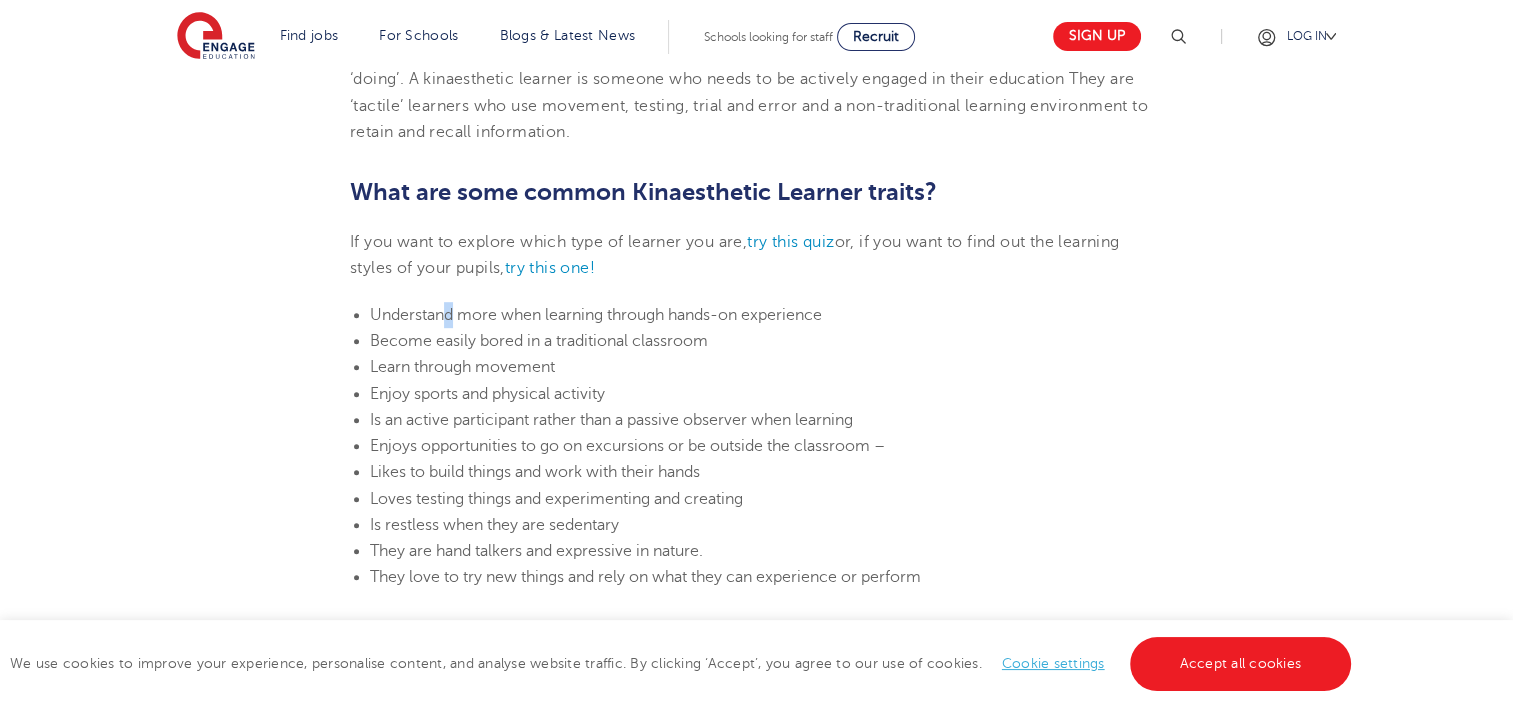 drag, startPoint x: 548, startPoint y: 369, endPoint x: 451, endPoint y: 320, distance: 108.67382 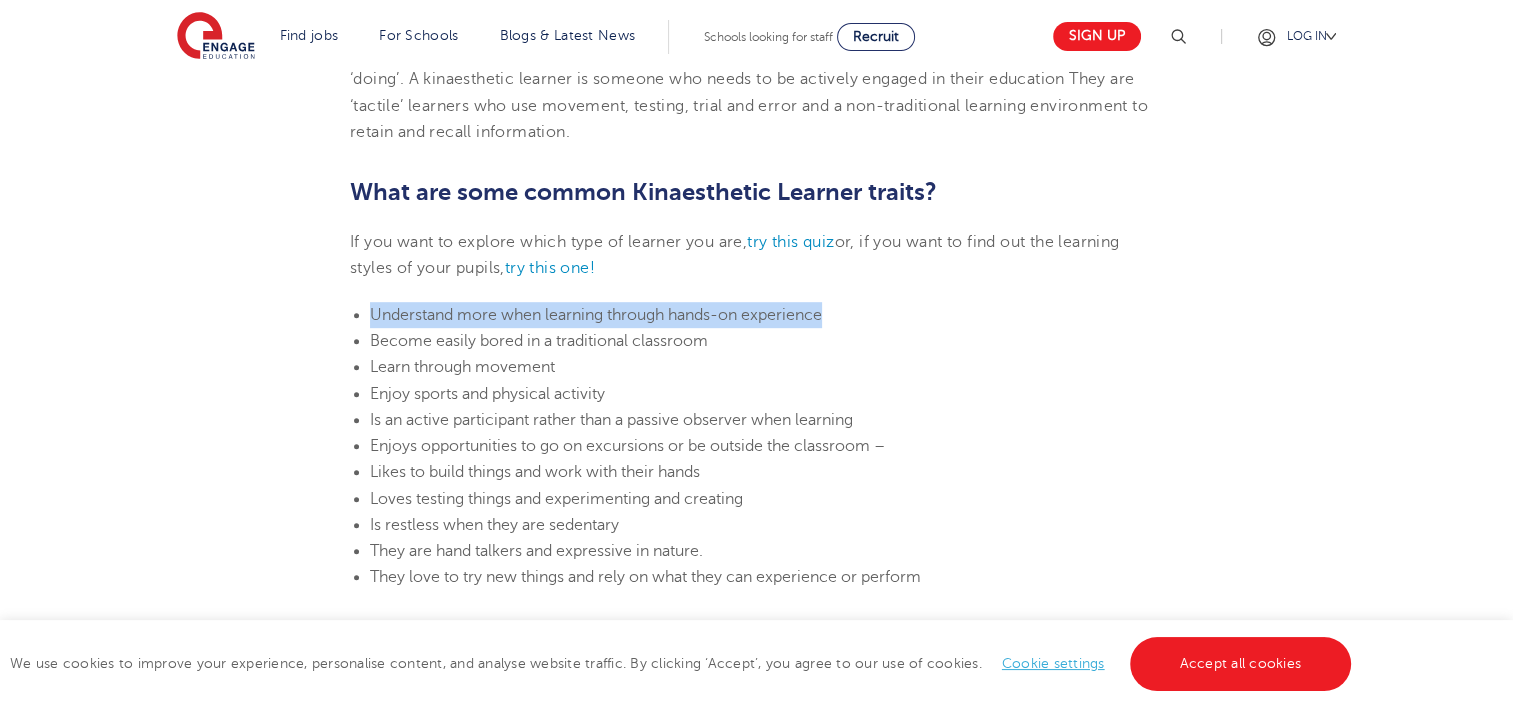 click on "Understand more when learning through hands-on experience" at bounding box center (596, 315) 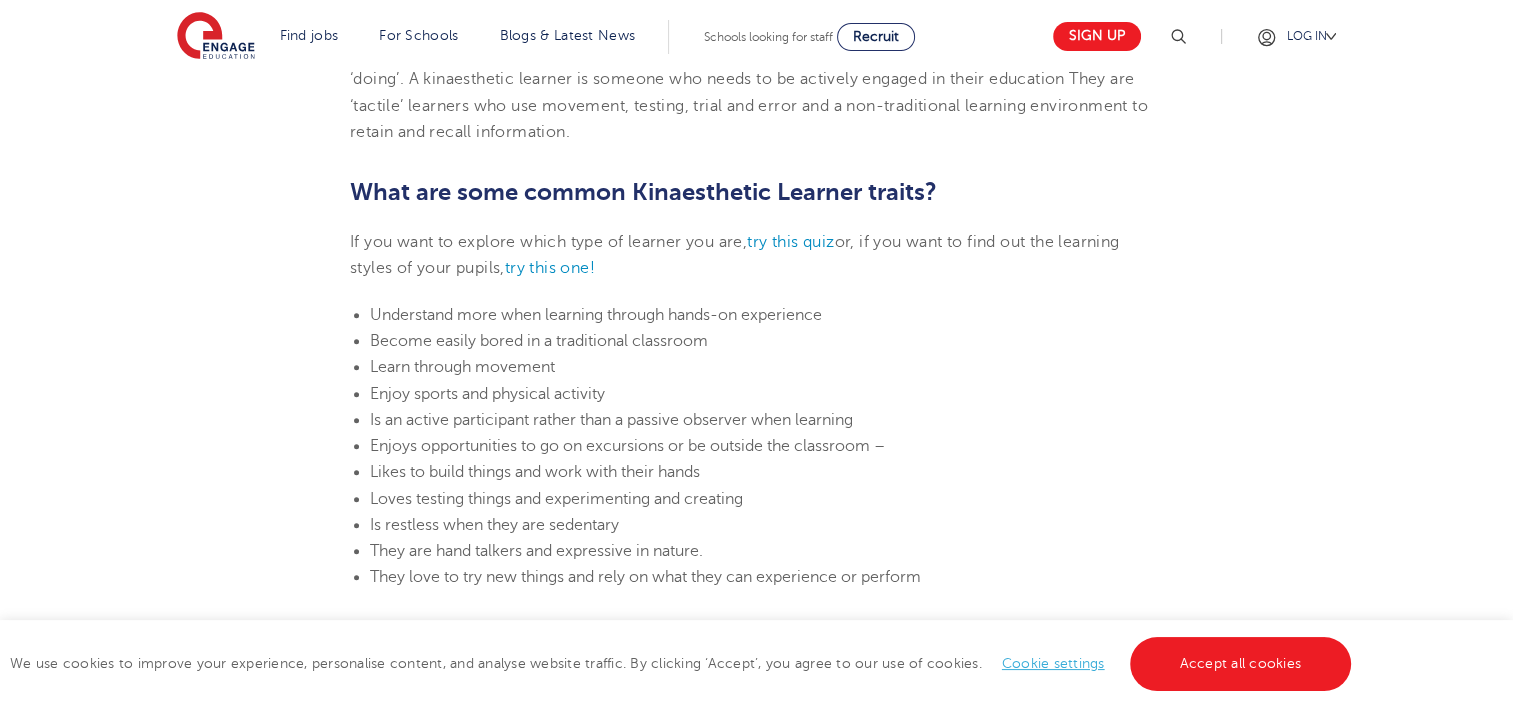 drag, startPoint x: 451, startPoint y: 320, endPoint x: 495, endPoint y: 372, distance: 68.117546 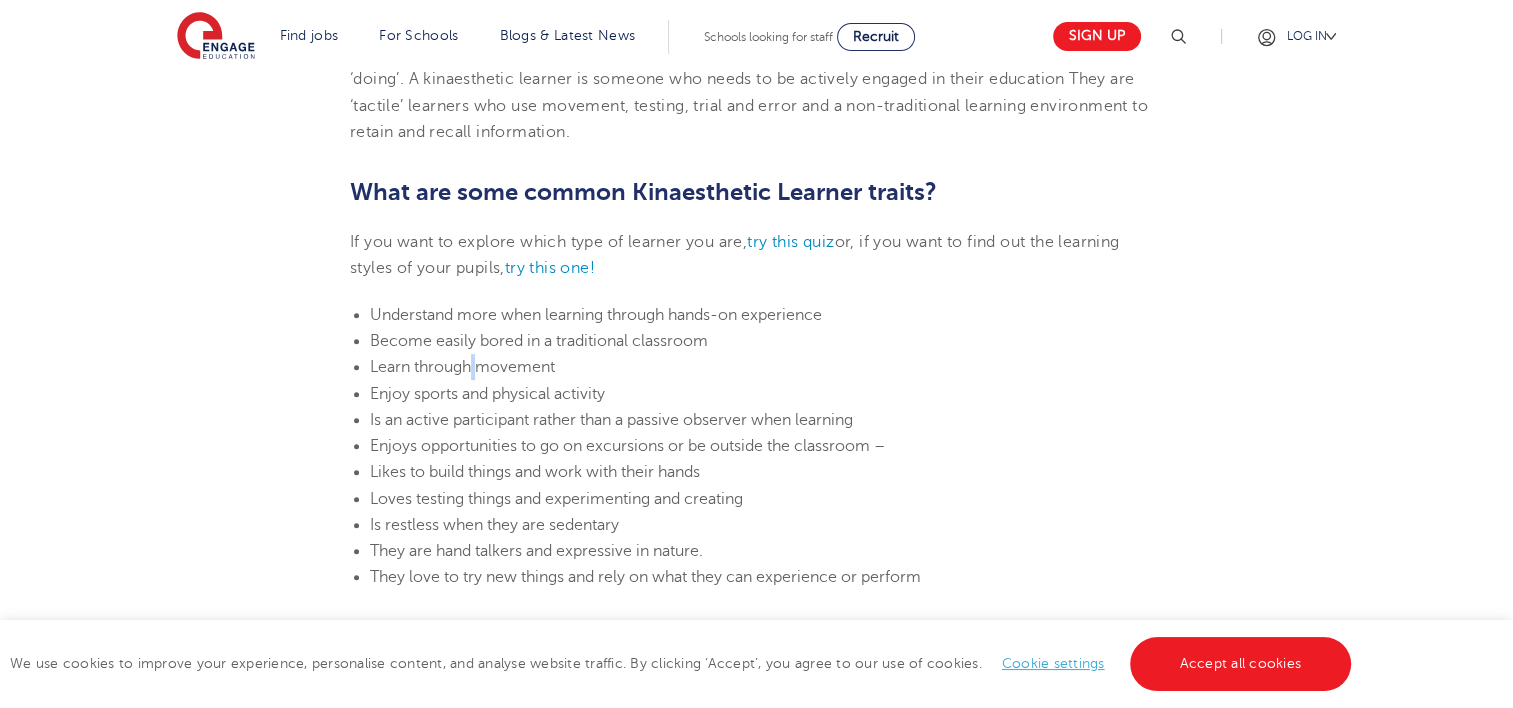 click on "Learn through movement" at bounding box center (766, 367) 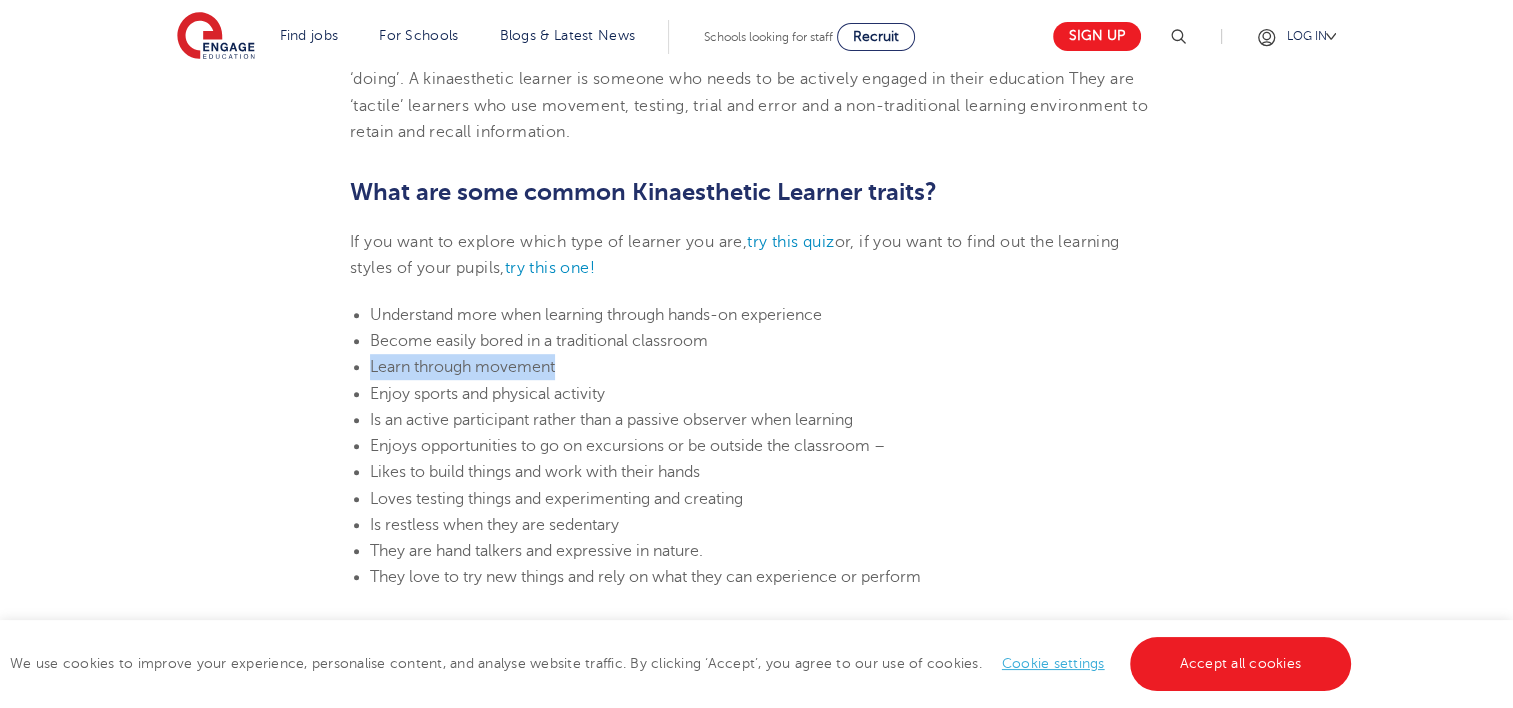 click on "Learn through movement" at bounding box center [766, 367] 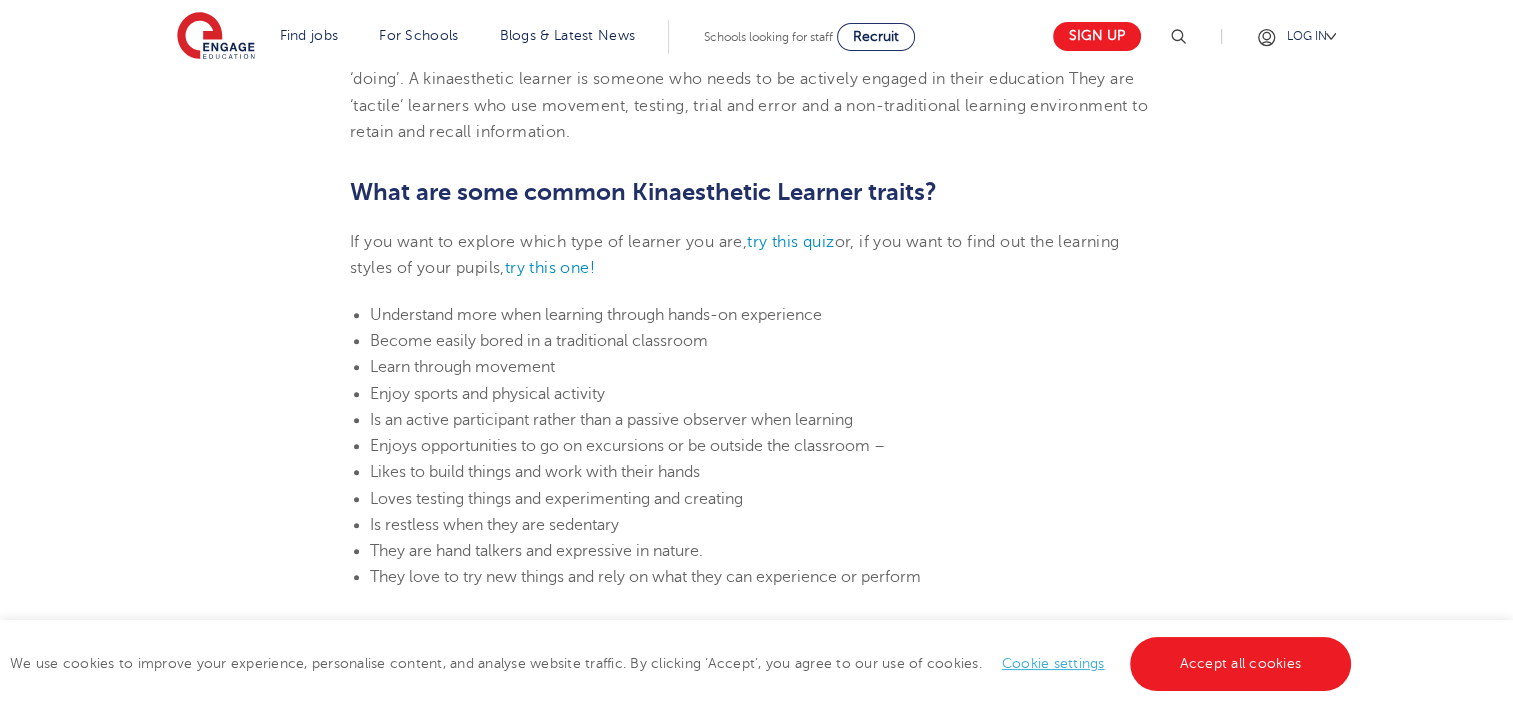 drag, startPoint x: 470, startPoint y: 378, endPoint x: 535, endPoint y: 433, distance: 85.146935 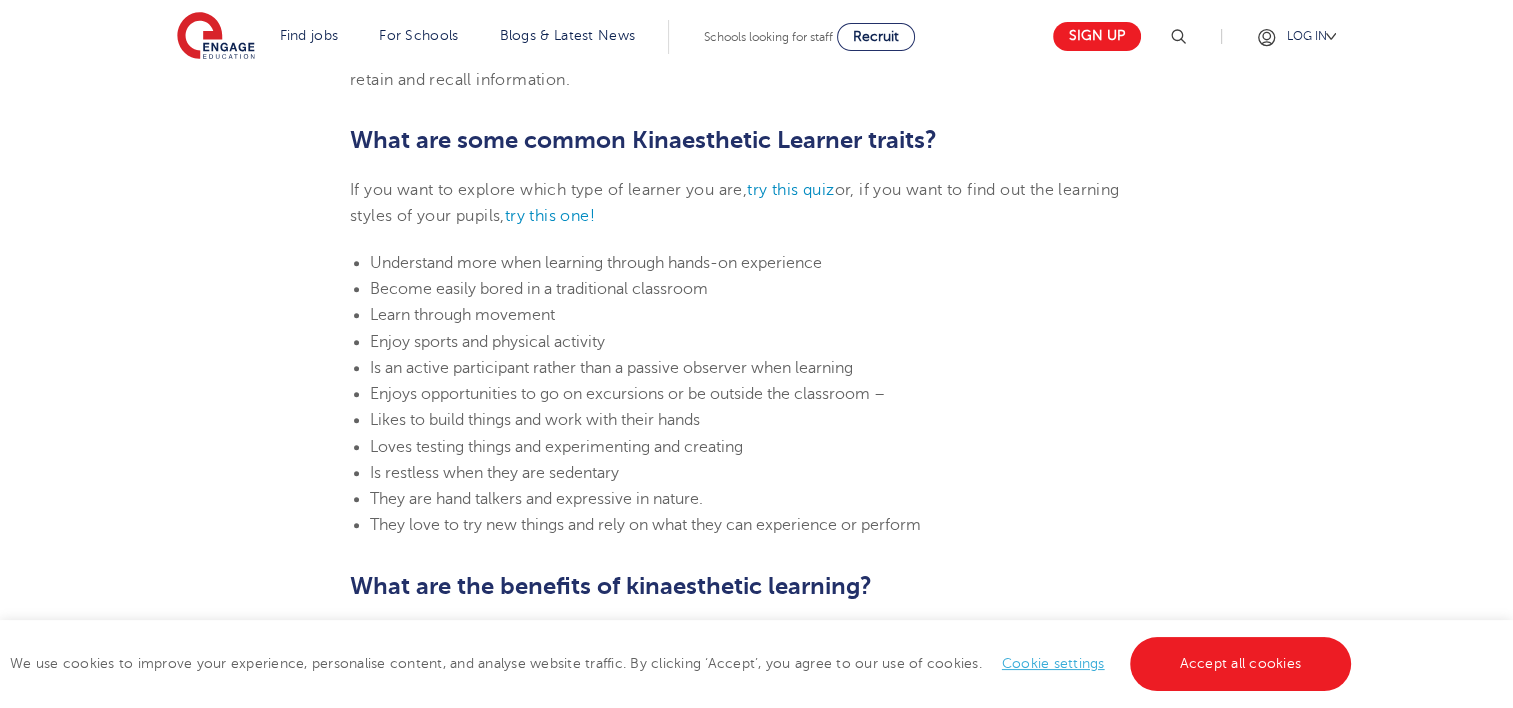 scroll, scrollTop: 1096, scrollLeft: 0, axis: vertical 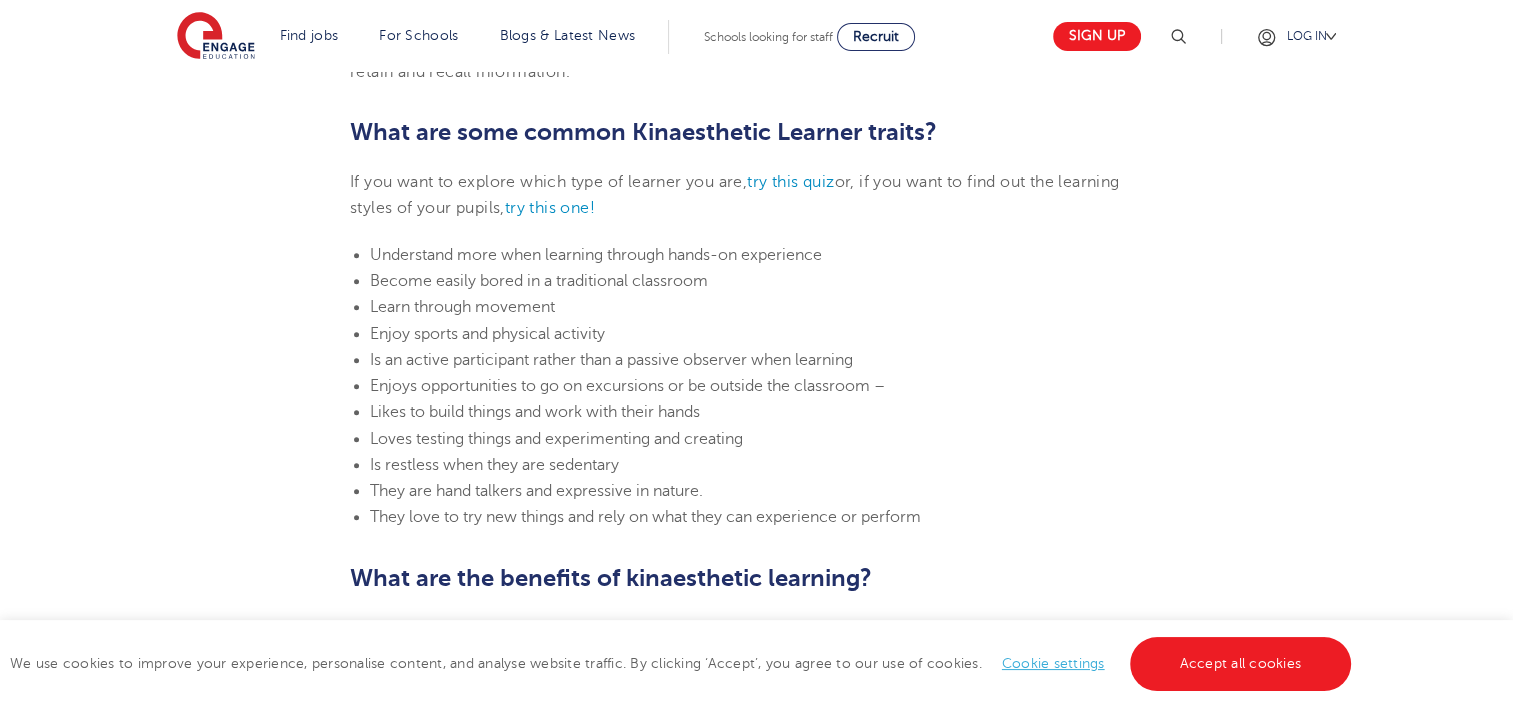 click on "Enjoy sports and physical activity" at bounding box center (766, 334) 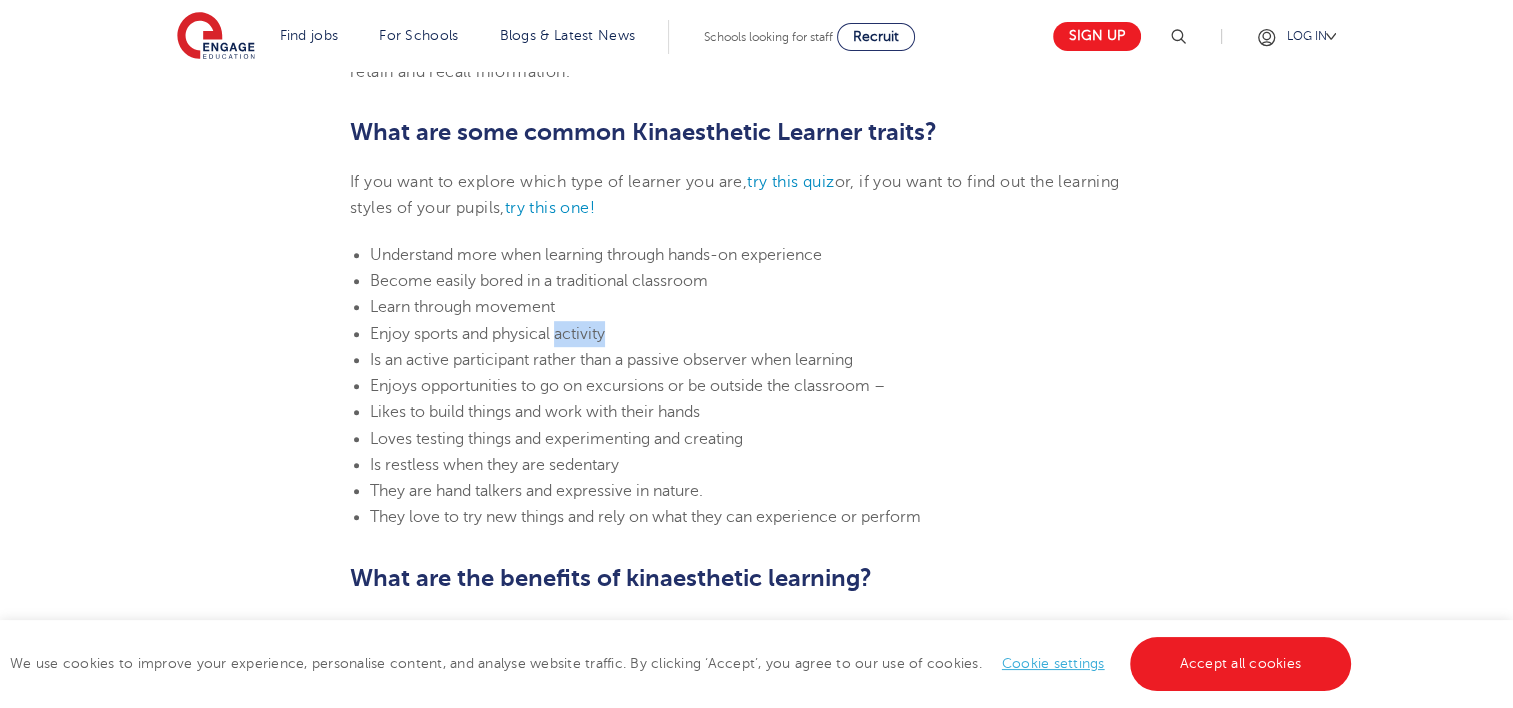 click on "Enjoy sports and physical activity" at bounding box center (766, 334) 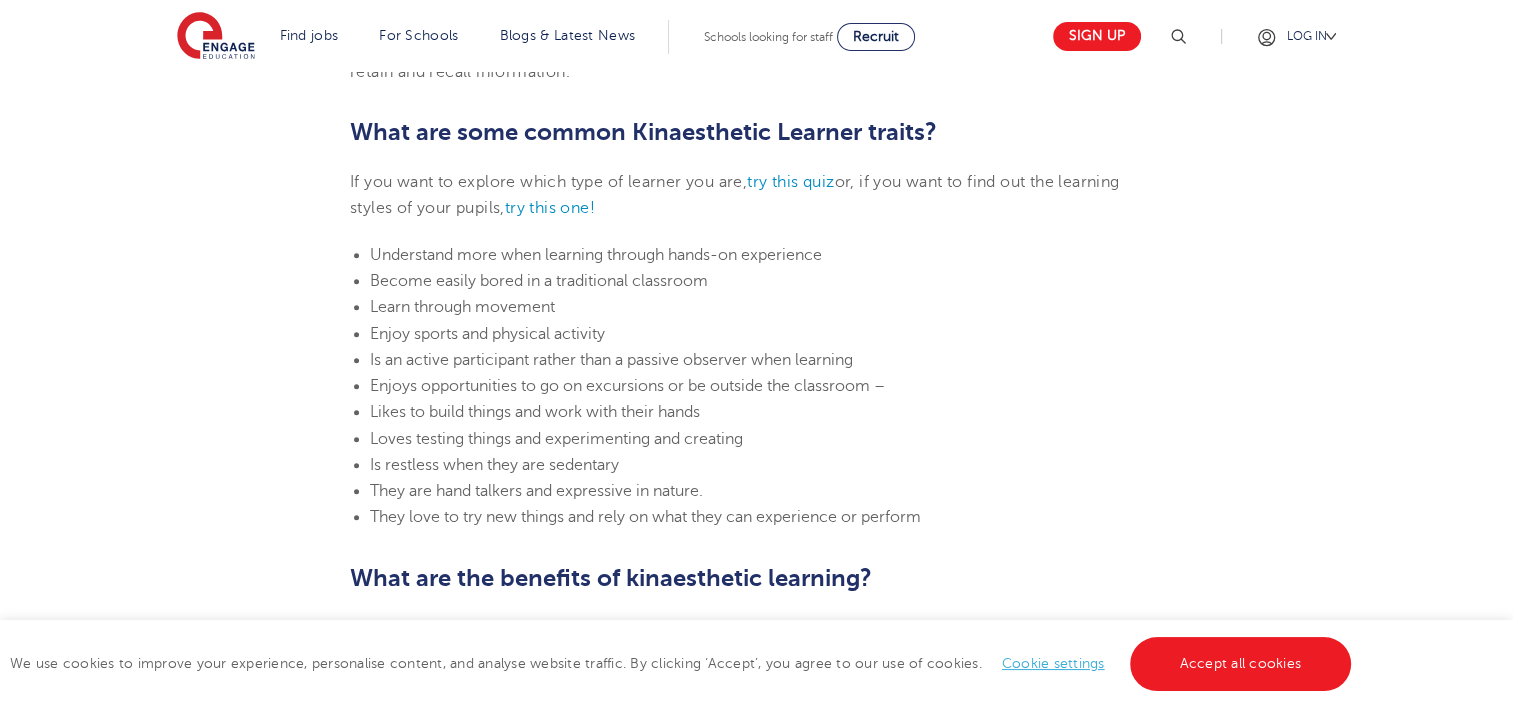 drag, startPoint x: 582, startPoint y: 321, endPoint x: 574, endPoint y: 357, distance: 36.878178 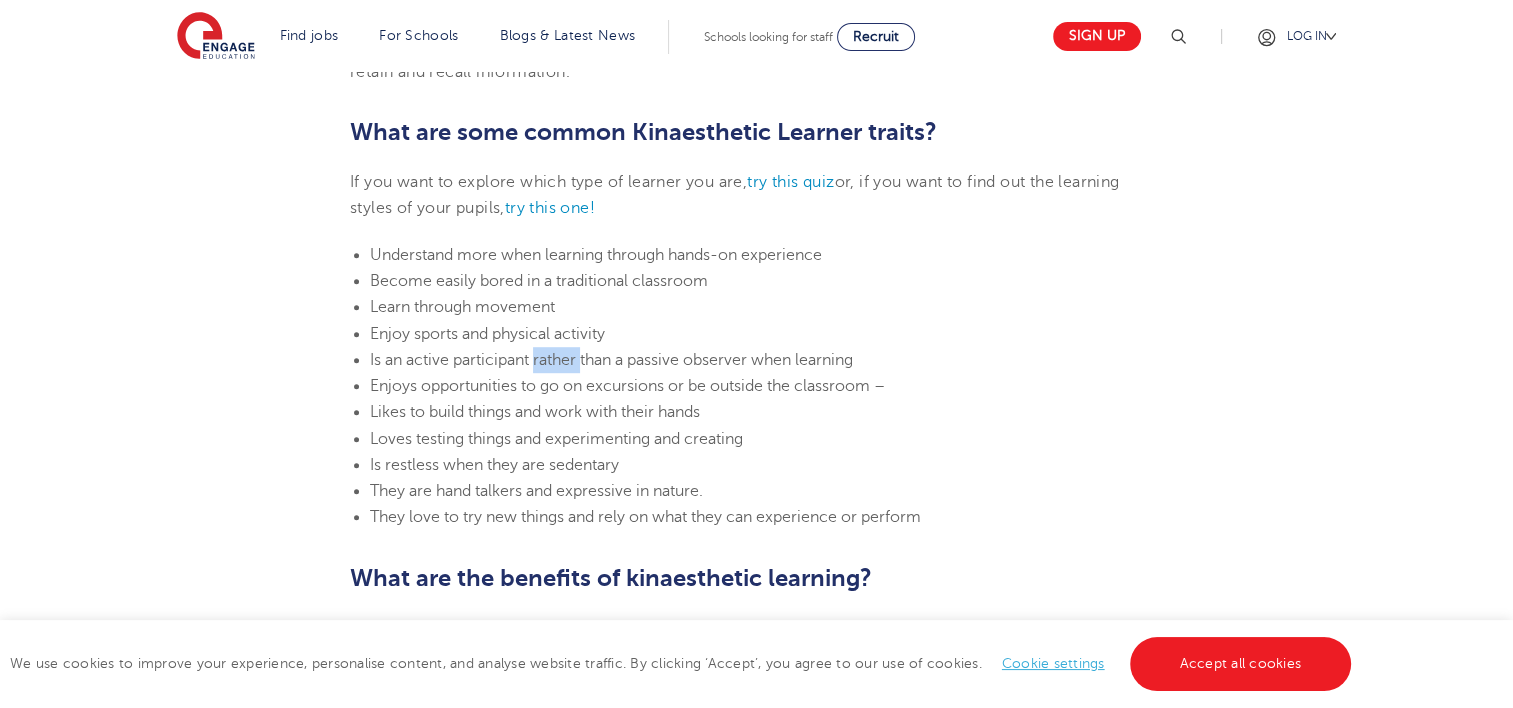 click on "Is an active participant rather than a passive observer when learning" at bounding box center [611, 360] 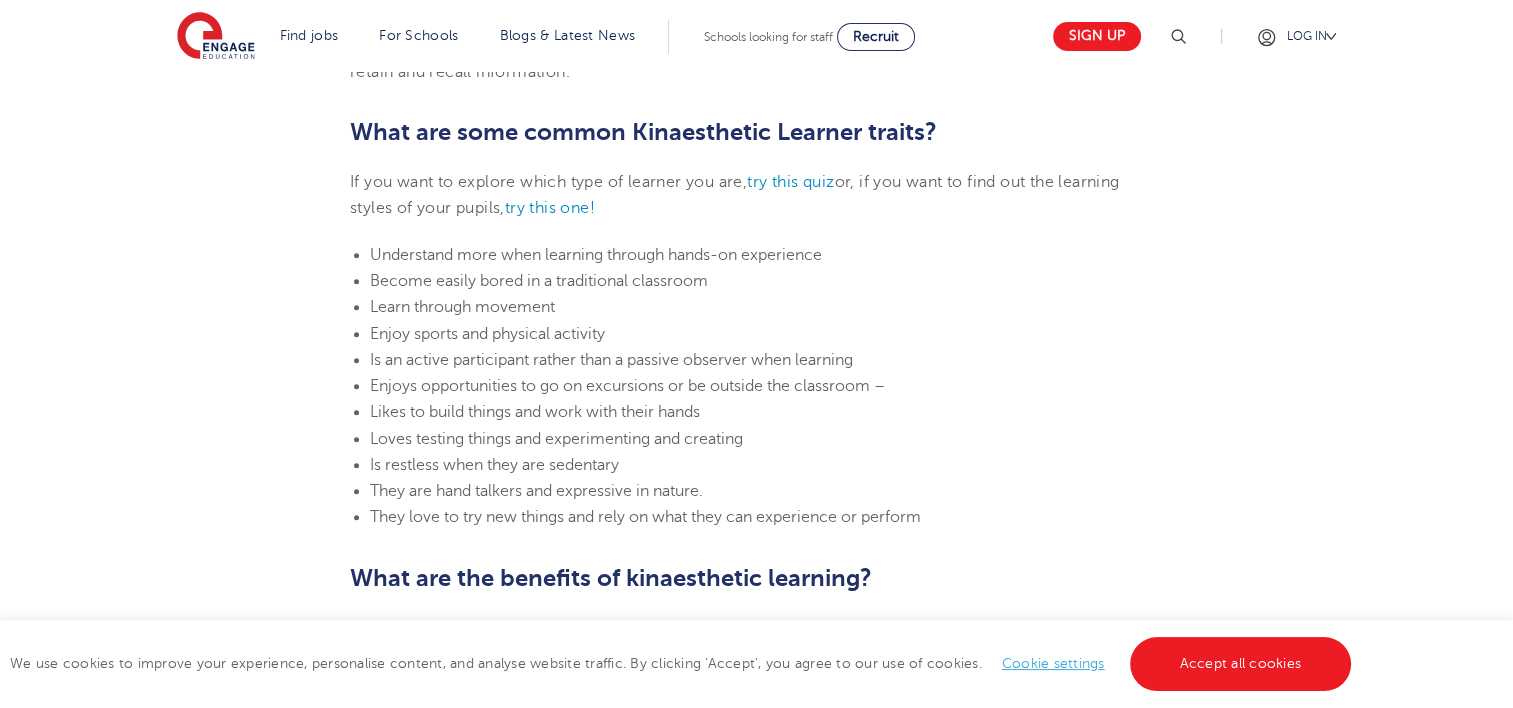 drag, startPoint x: 574, startPoint y: 357, endPoint x: 633, endPoint y: 349, distance: 59.5399 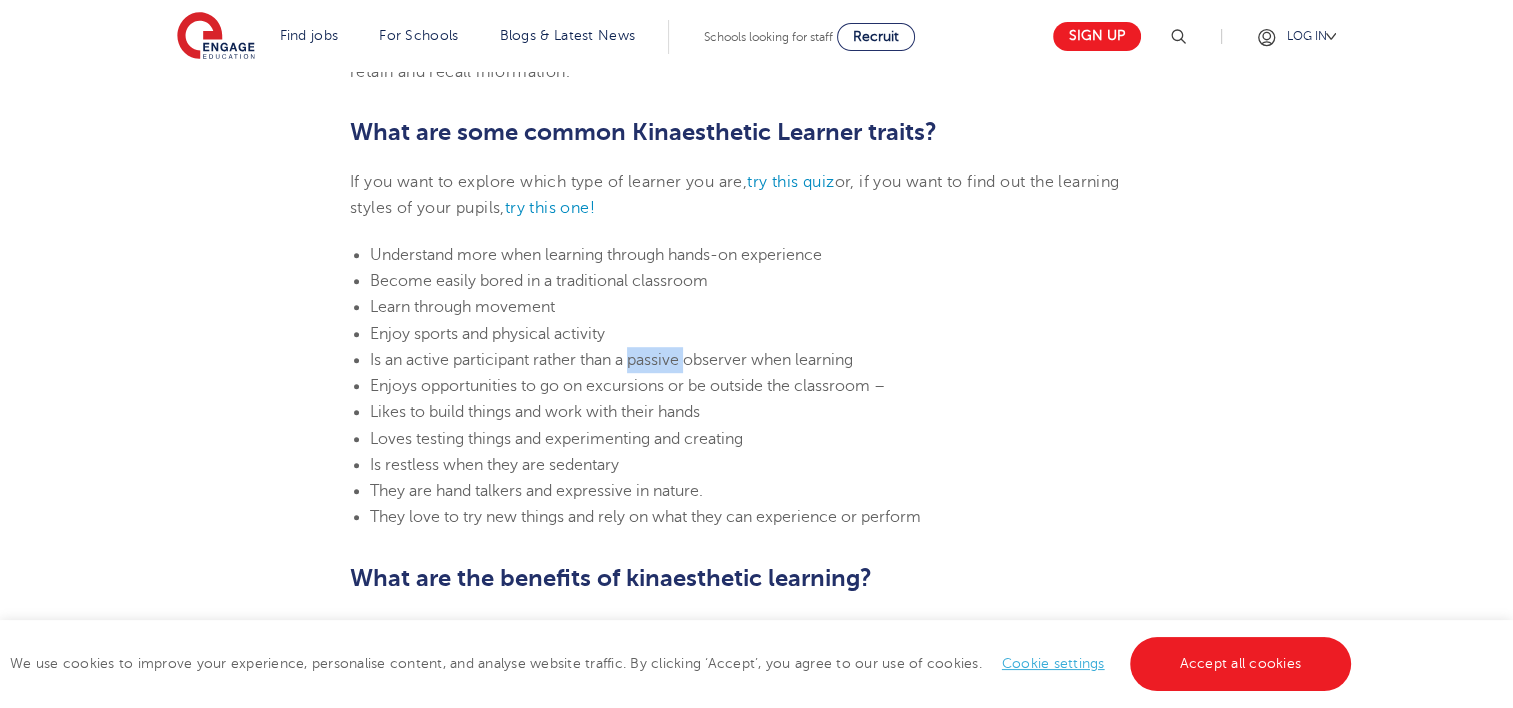 click on "Is an active participant rather than a passive observer when learning" at bounding box center [611, 360] 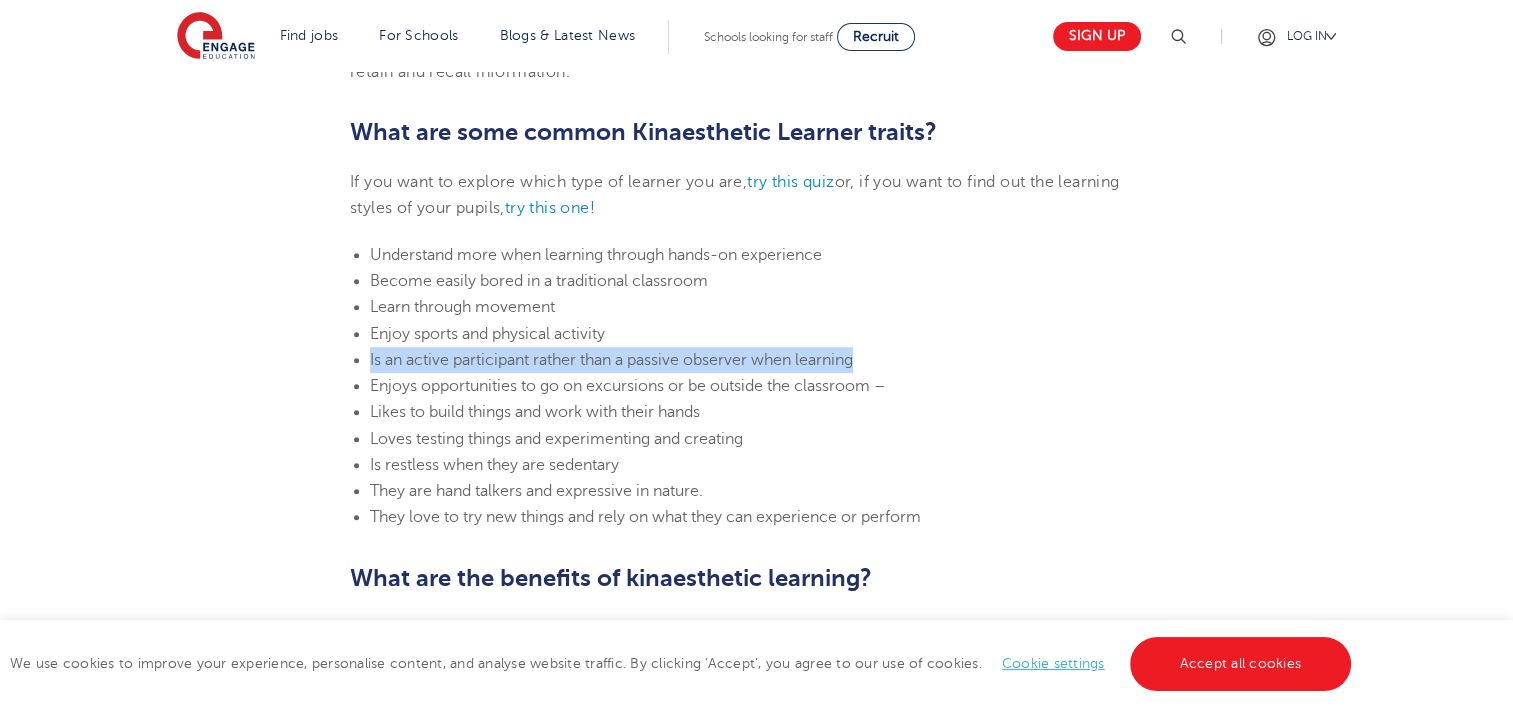 click on "Is an active participant rather than a passive observer when learning" at bounding box center (766, 360) 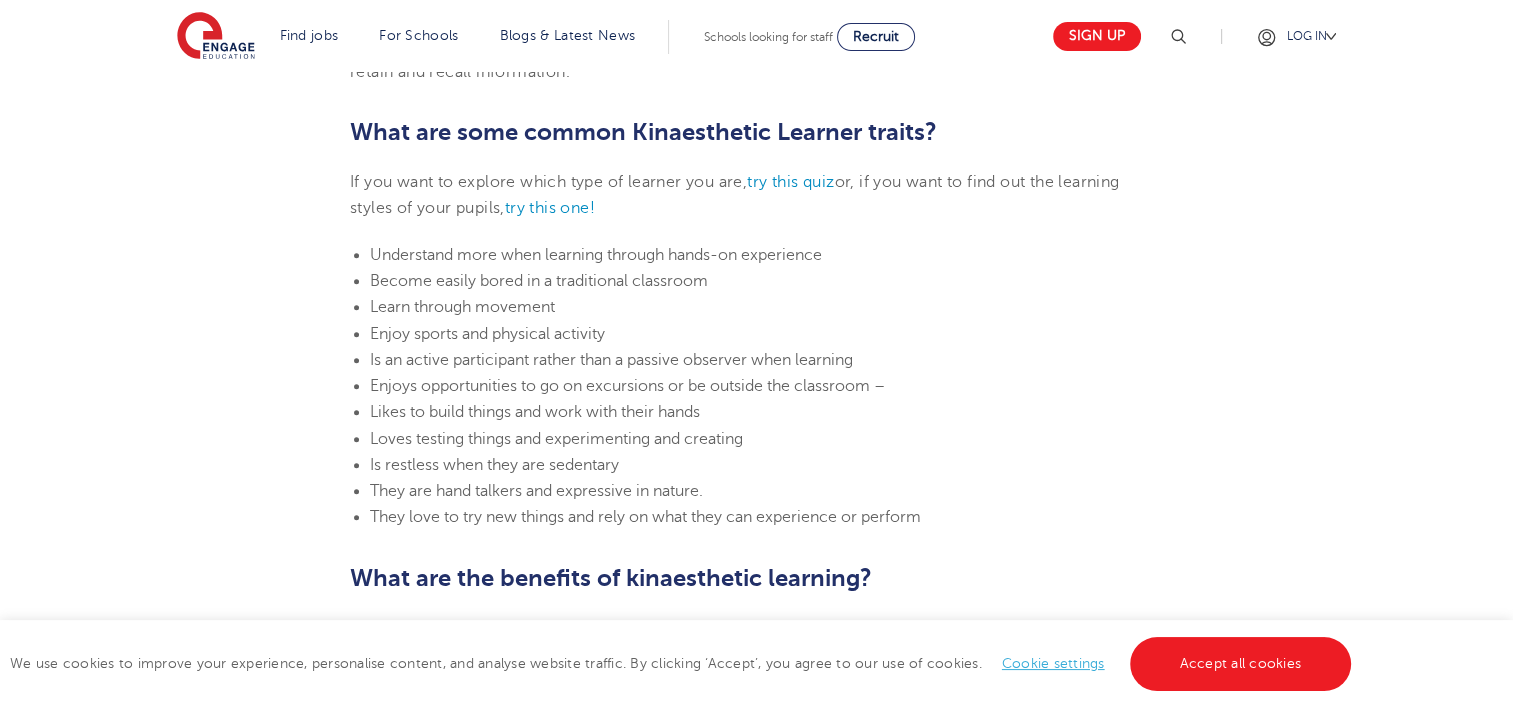 drag, startPoint x: 633, startPoint y: 349, endPoint x: 506, endPoint y: 327, distance: 128.89143 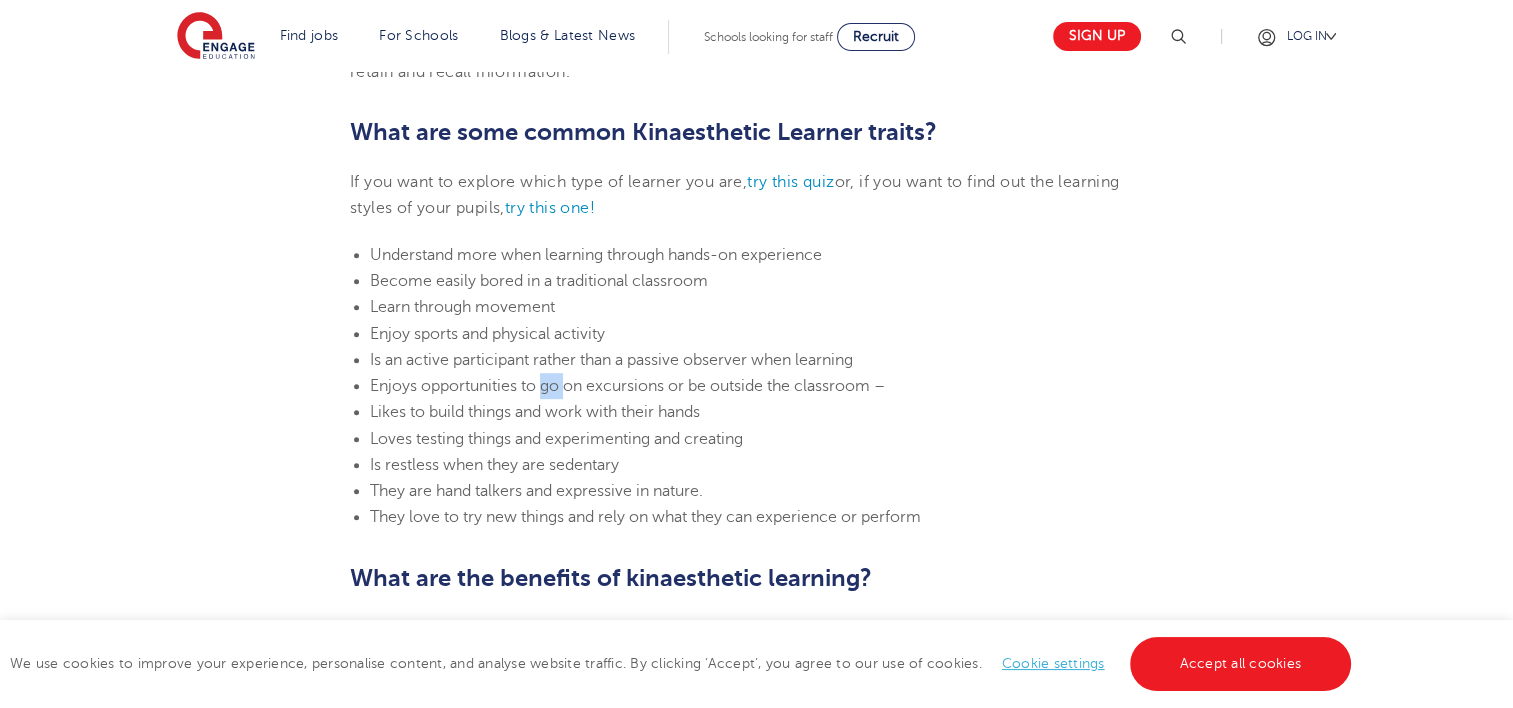 click on "Enjoys opportunities to go on excursions or be outside the classroom –" at bounding box center (627, 386) 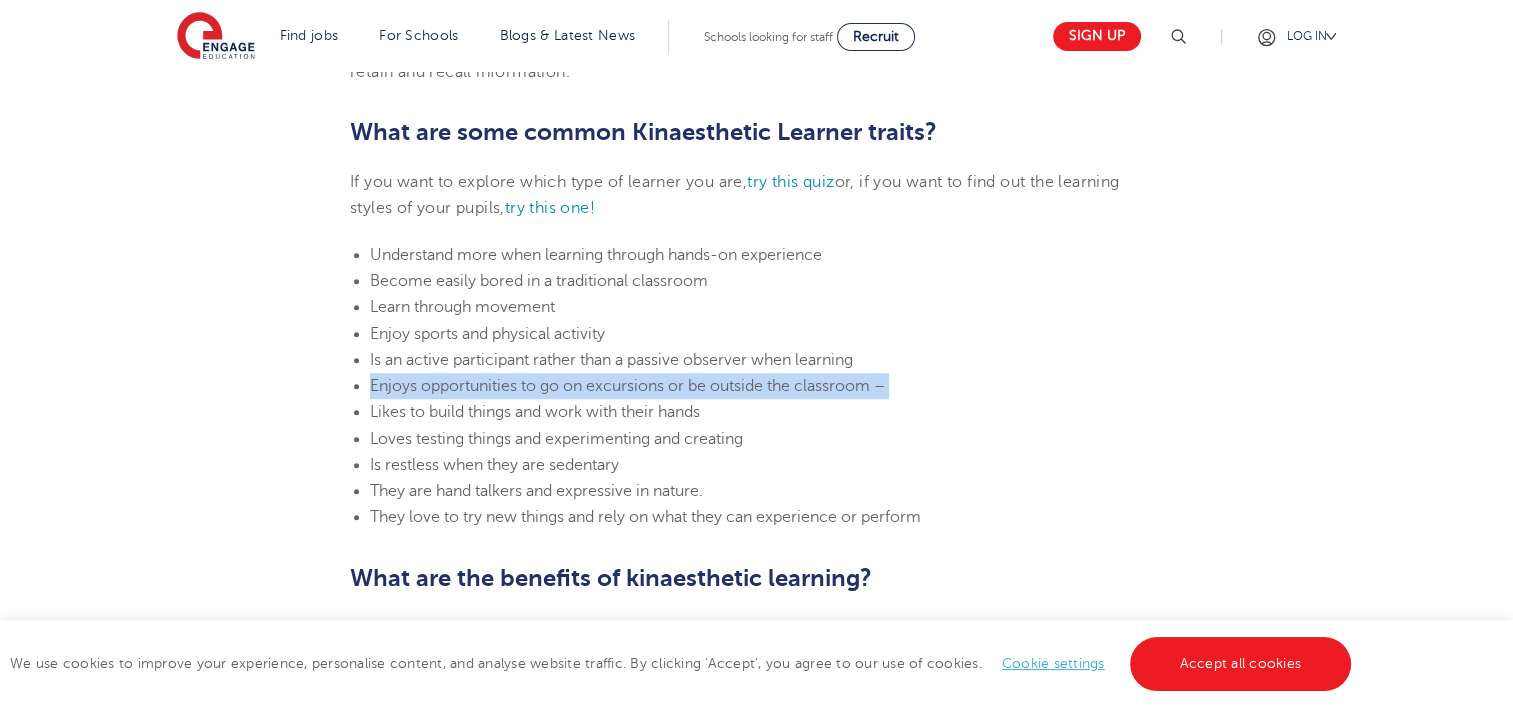 click on "Enjoys opportunities to go on excursions or be outside the classroom –" at bounding box center [627, 386] 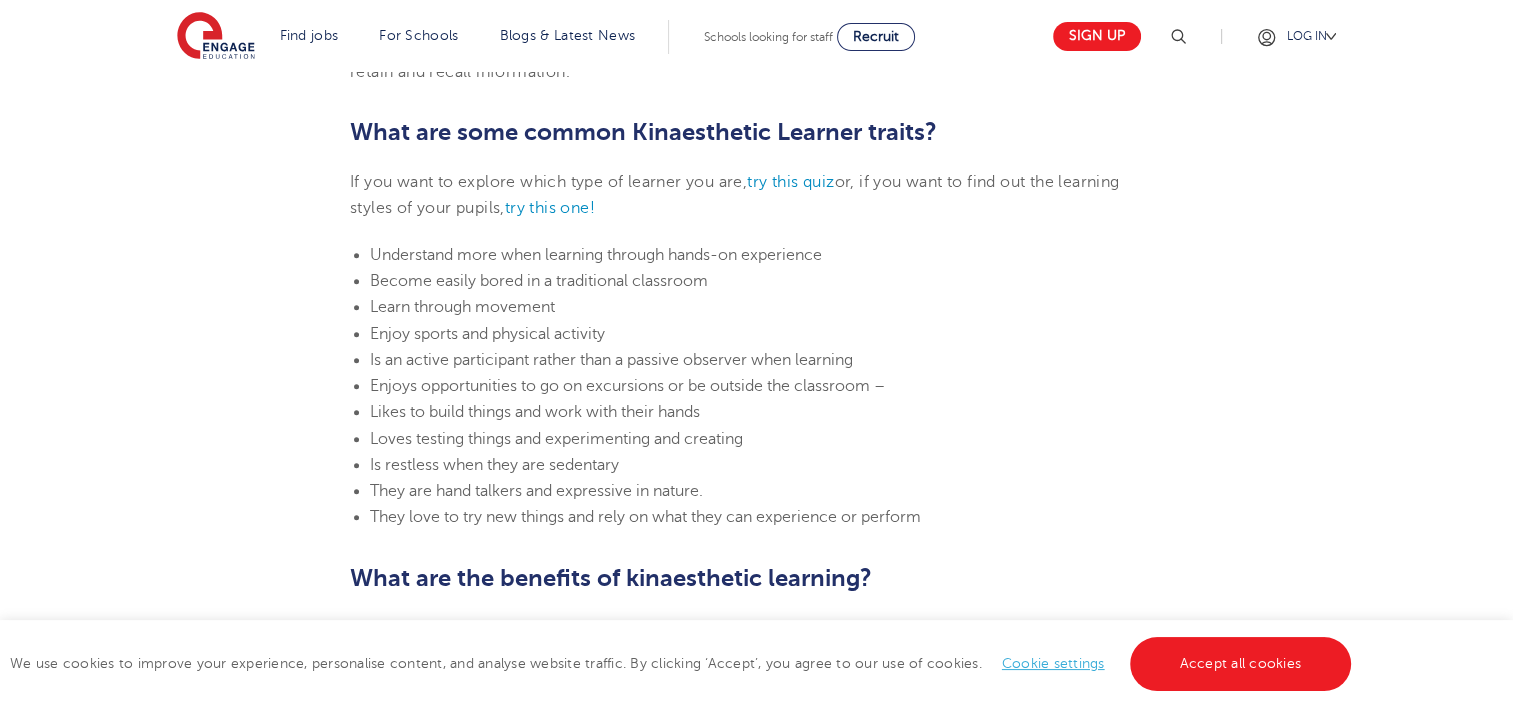 drag, startPoint x: 549, startPoint y: 387, endPoint x: 514, endPoint y: 471, distance: 91 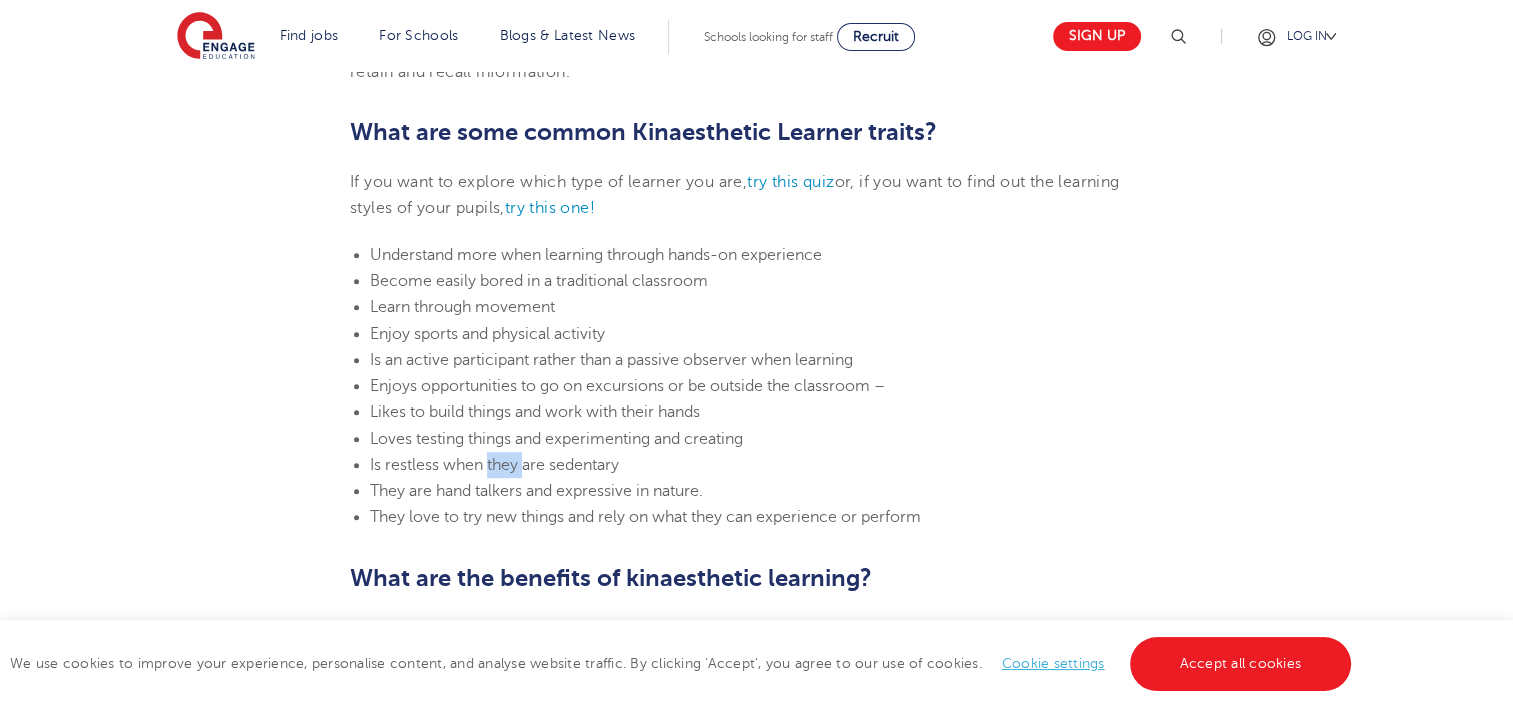 click on "Is restless when they are sedentary" at bounding box center (494, 465) 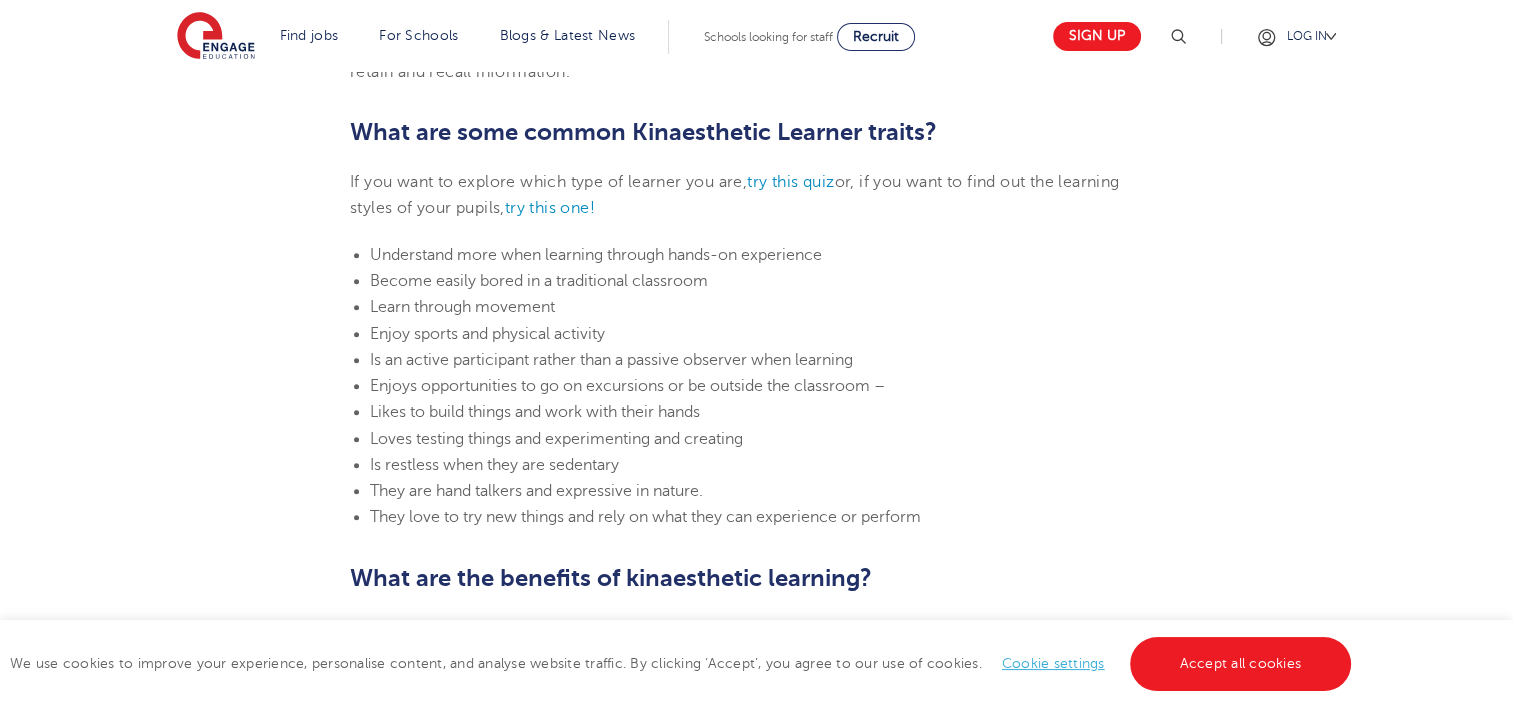 drag, startPoint x: 514, startPoint y: 471, endPoint x: 441, endPoint y: 416, distance: 91.400215 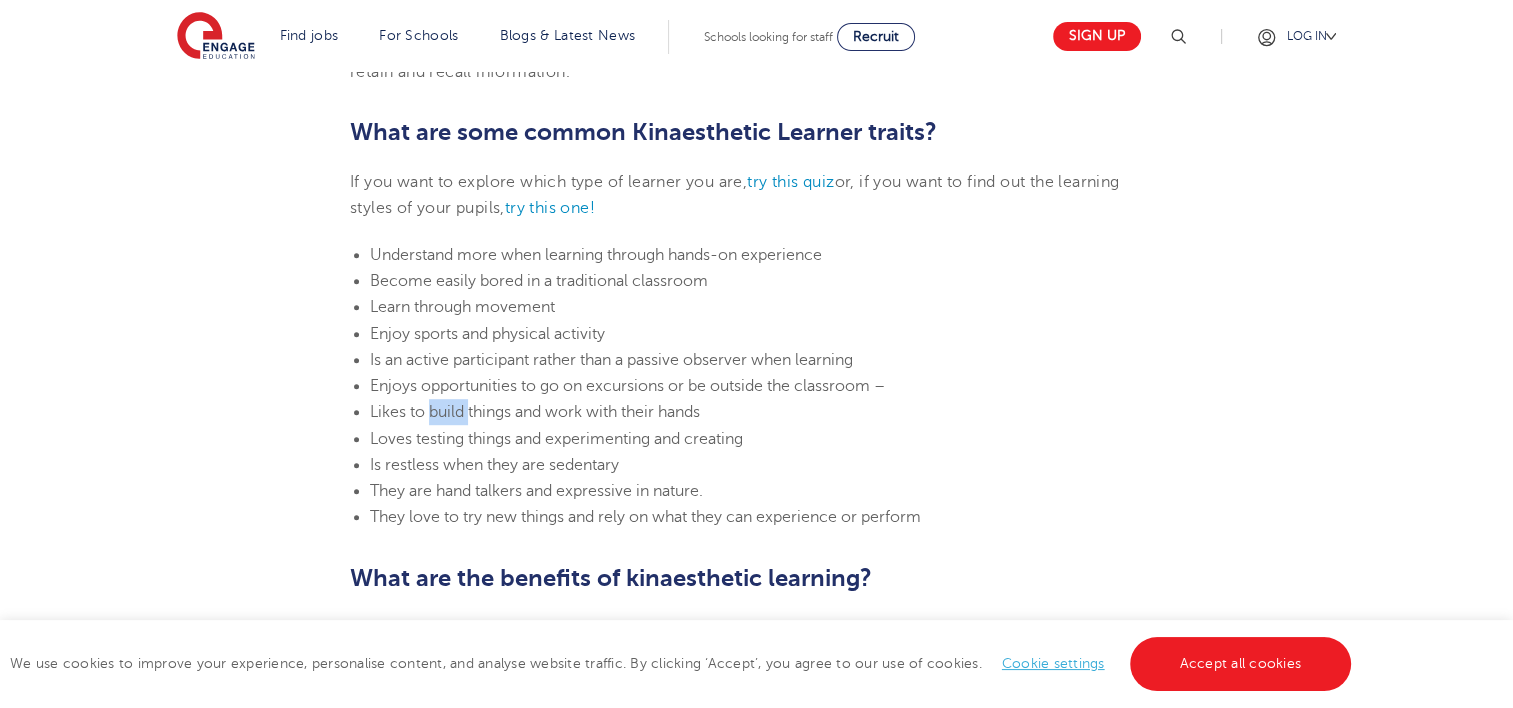 click on "Likes to build things and work with their hands" at bounding box center [535, 412] 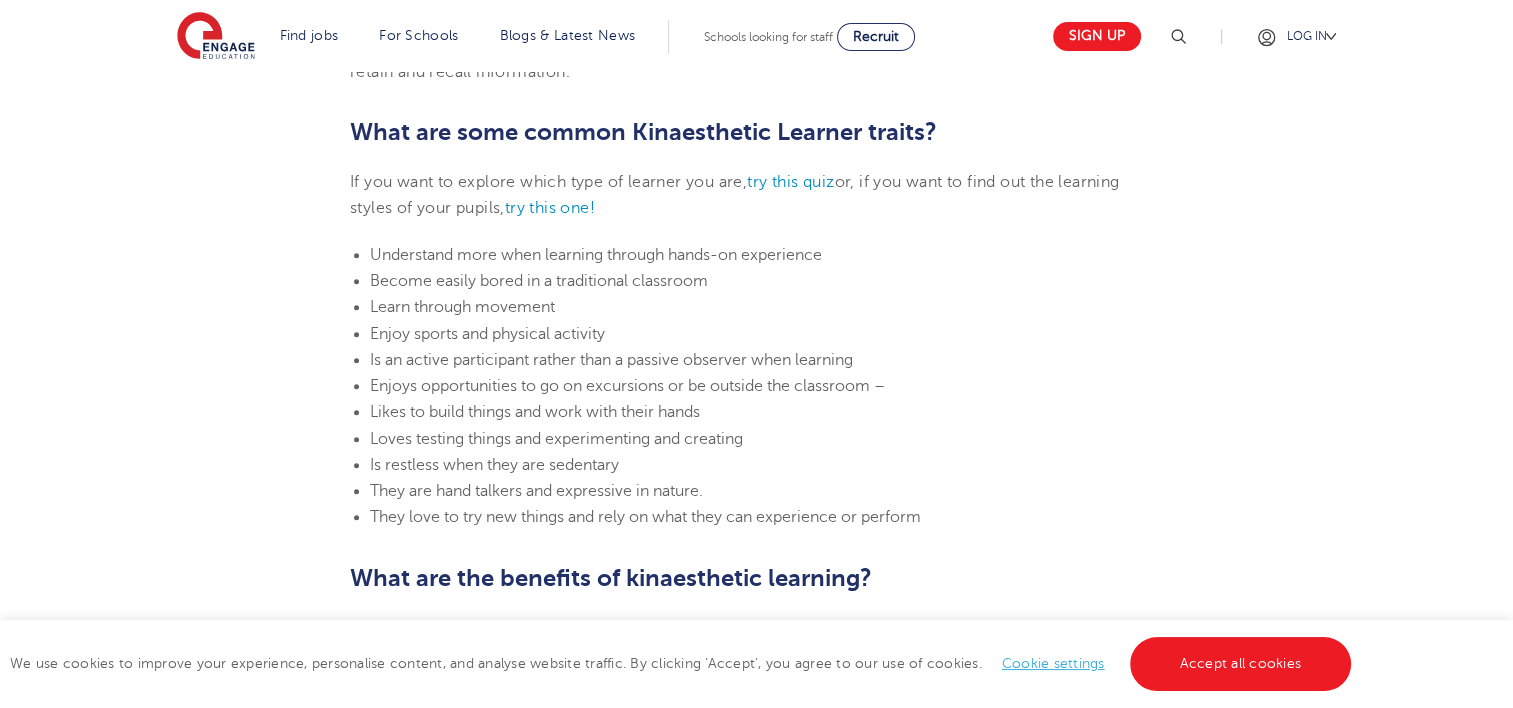 drag, startPoint x: 441, startPoint y: 416, endPoint x: 403, endPoint y: 454, distance: 53.740116 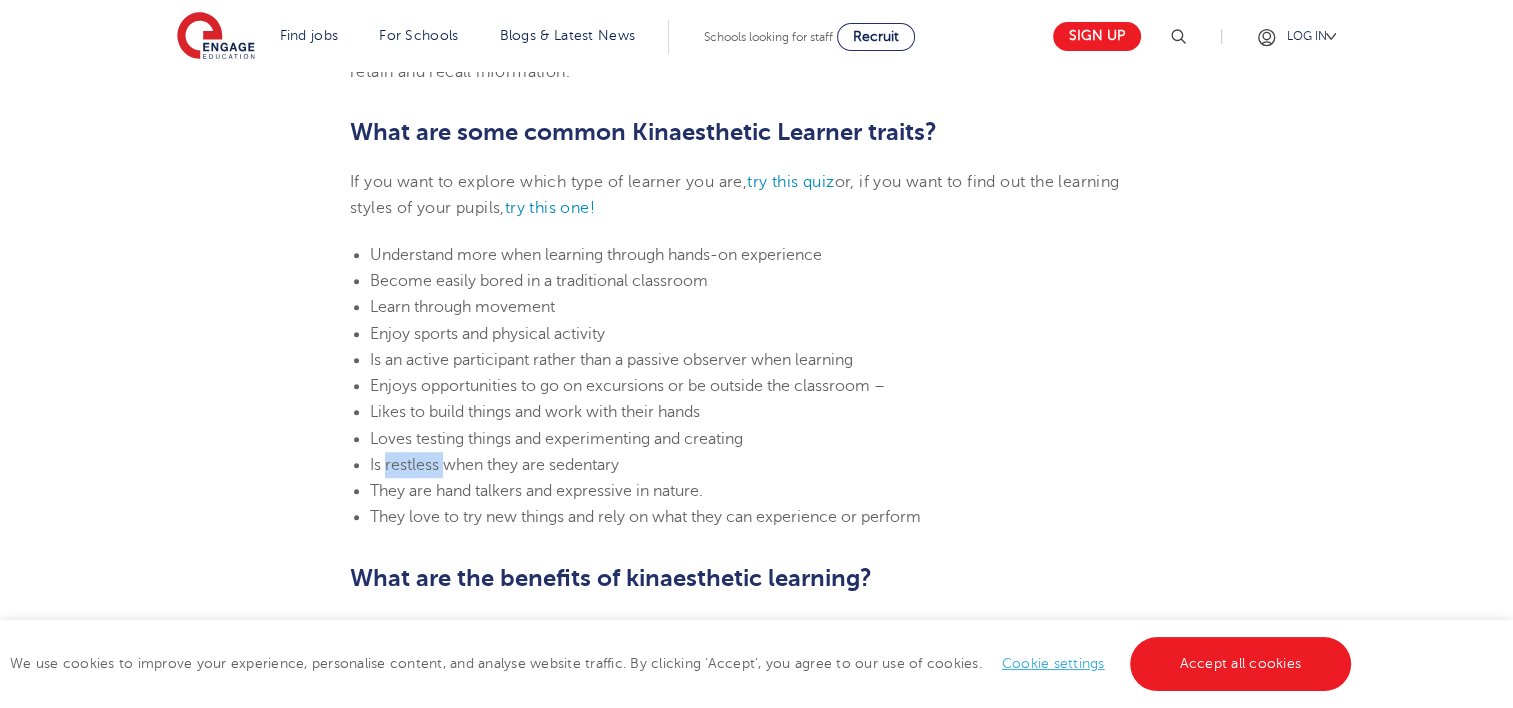 click on "Is restless when they are sedentary" at bounding box center (494, 465) 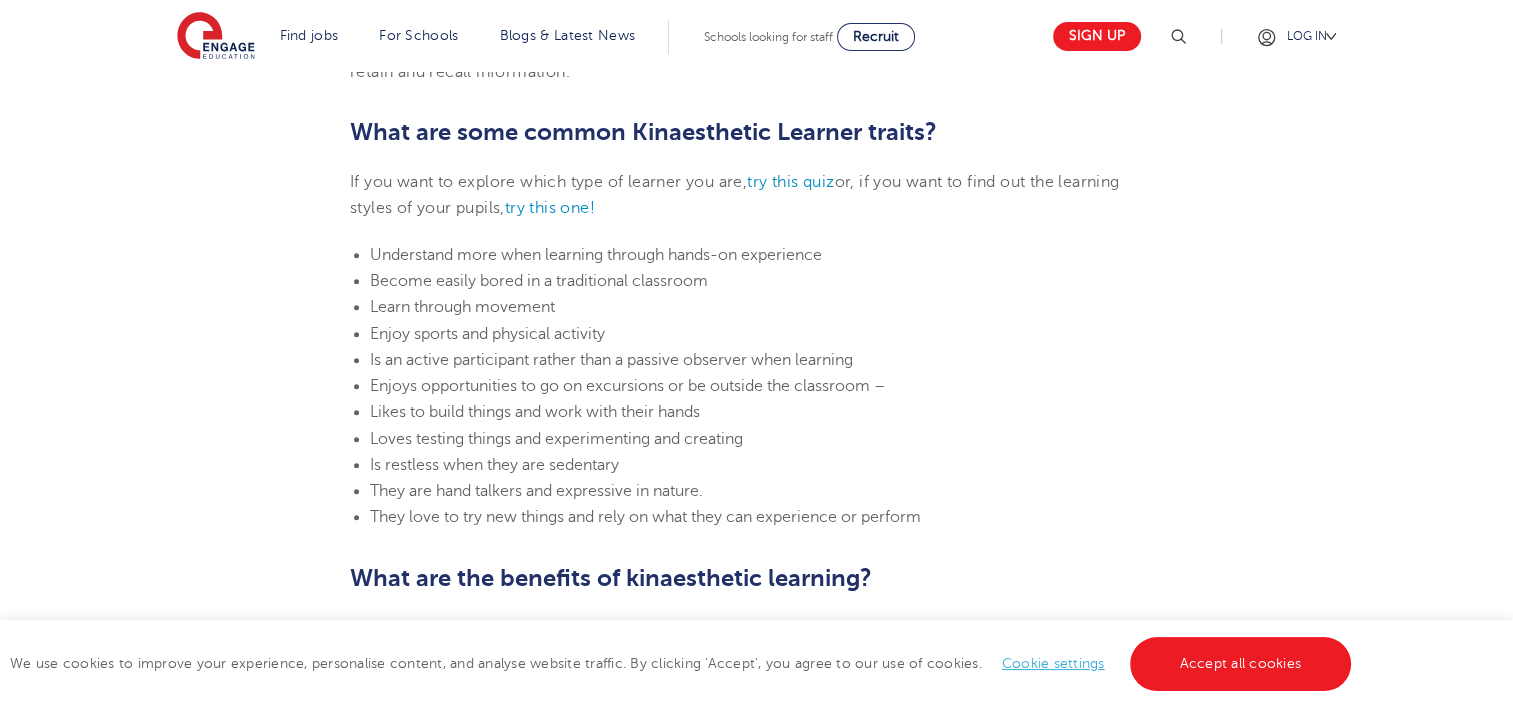 click on "Loves testing things and experimenting and creating" at bounding box center (556, 439) 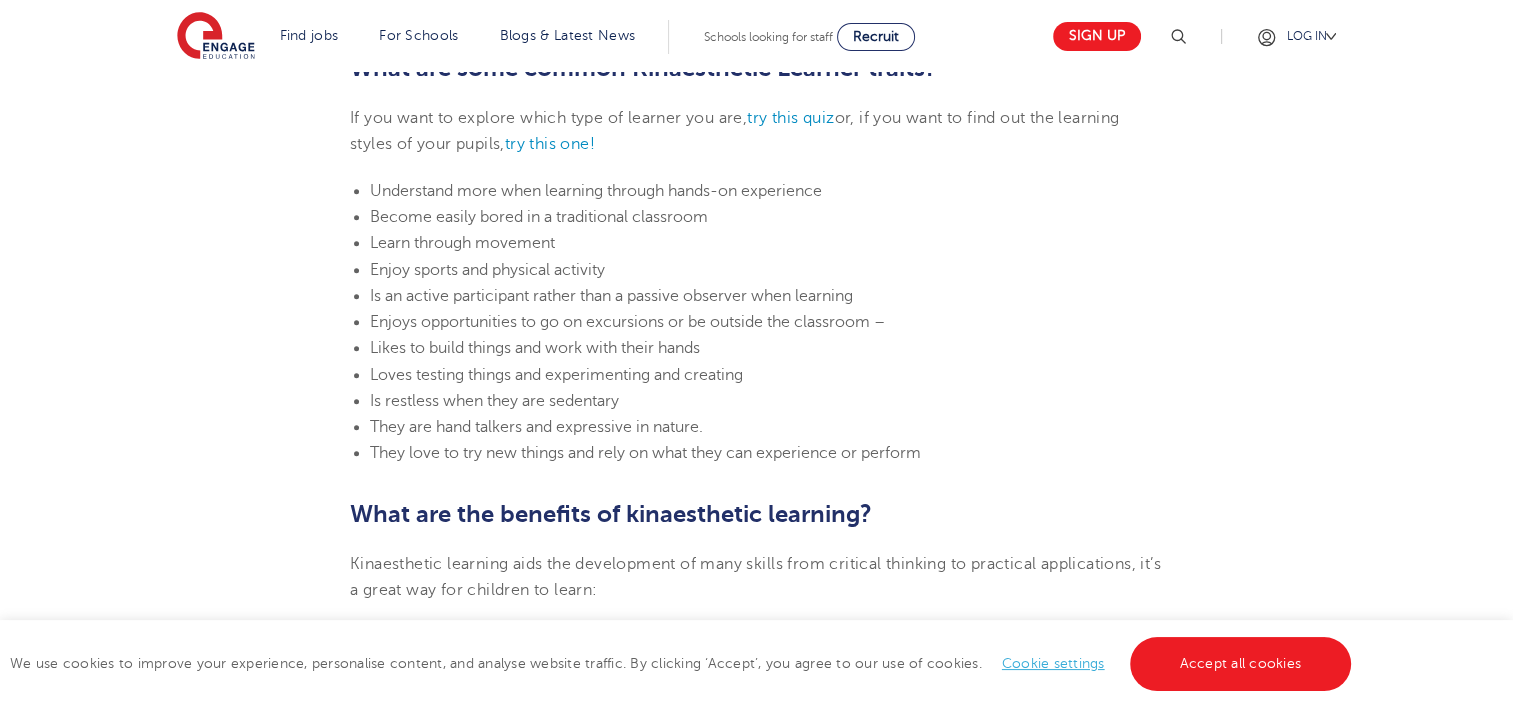 scroll, scrollTop: 1162, scrollLeft: 0, axis: vertical 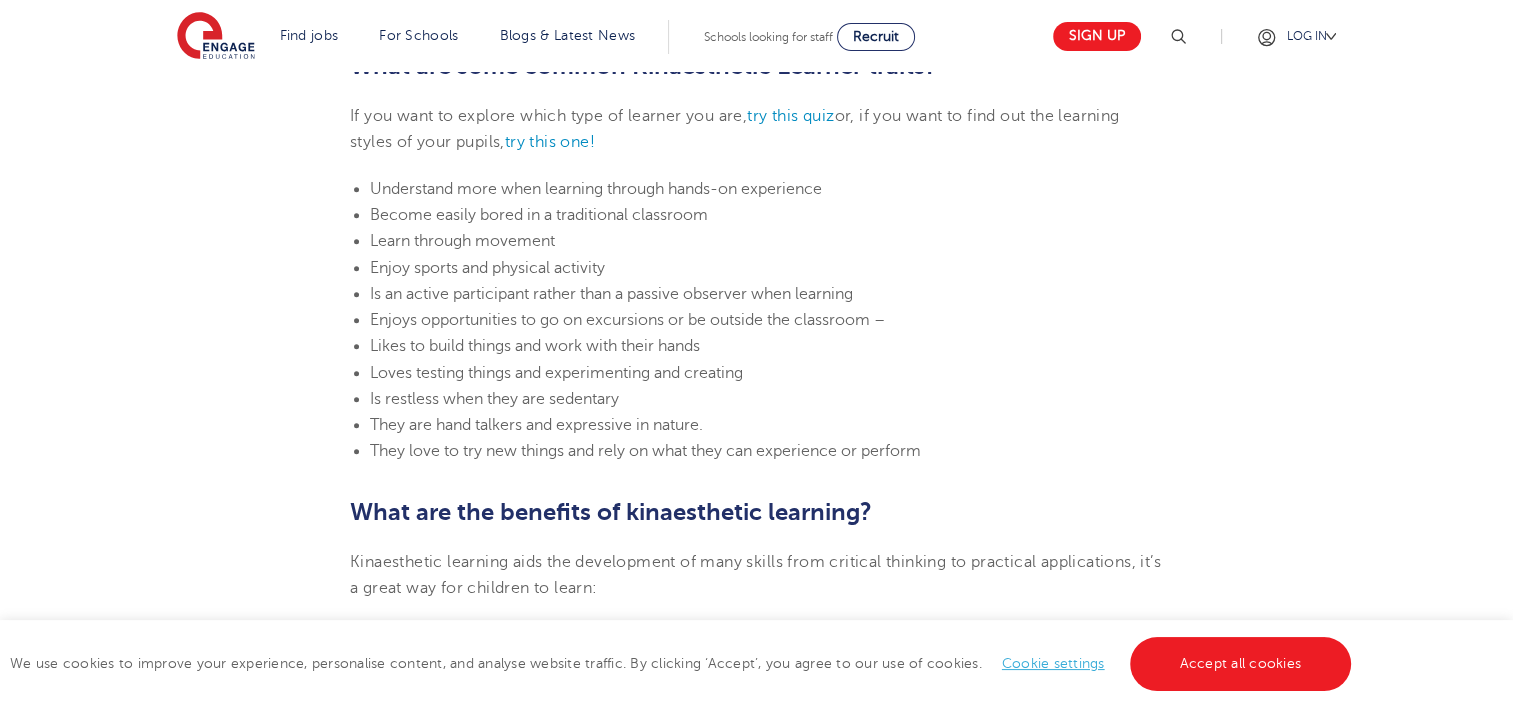 click on "Is restless when they are sedentary" at bounding box center [766, 399] 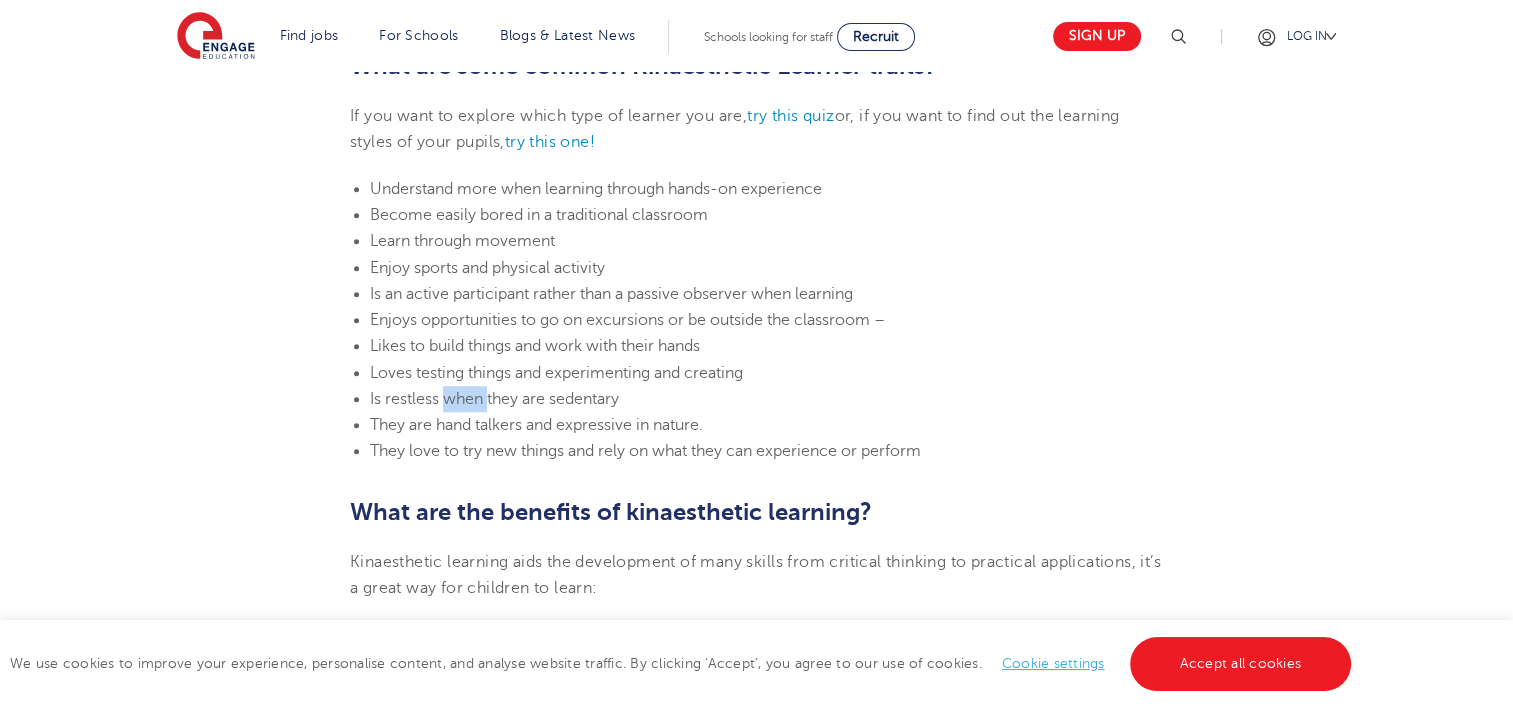click on "Is restless when they are sedentary" at bounding box center (766, 399) 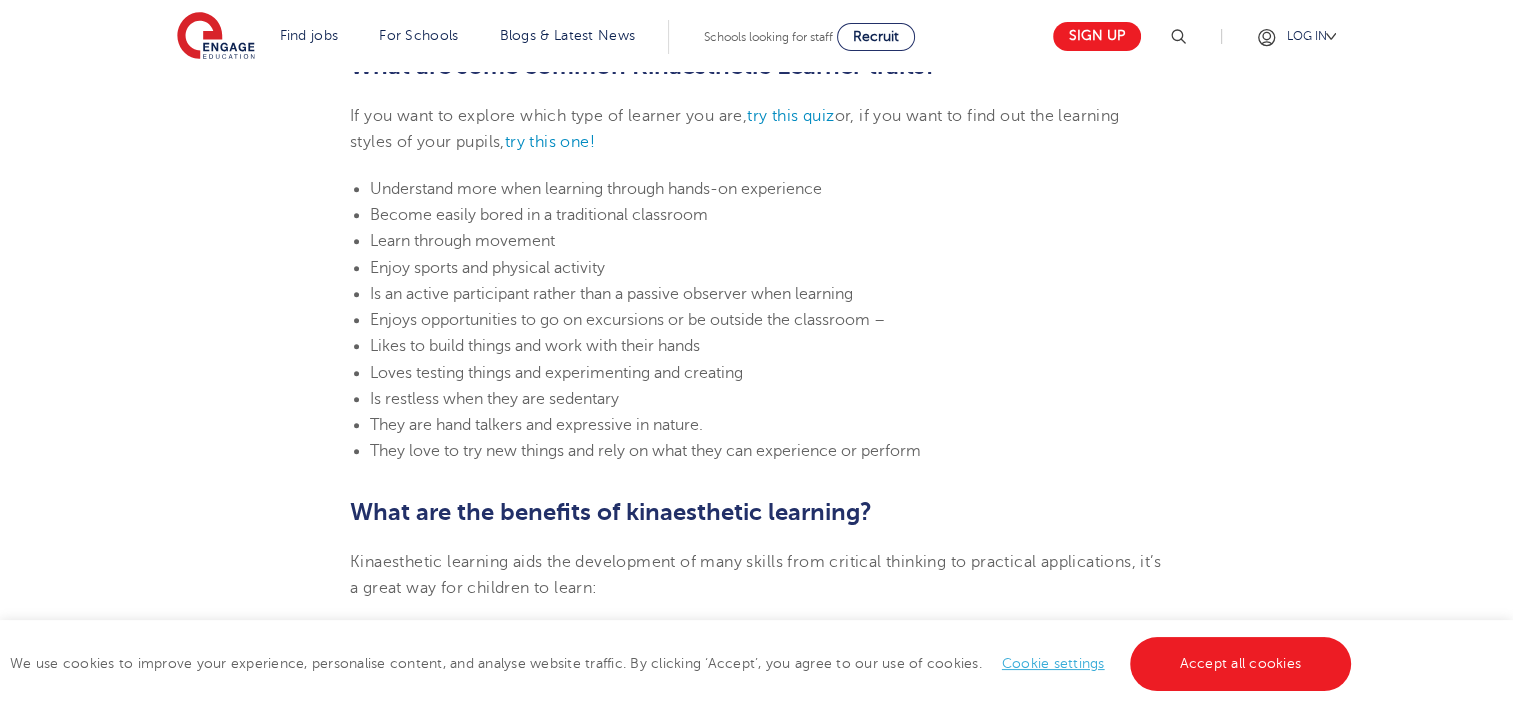 drag, startPoint x: 469, startPoint y: 408, endPoint x: 476, endPoint y: 438, distance: 30.805843 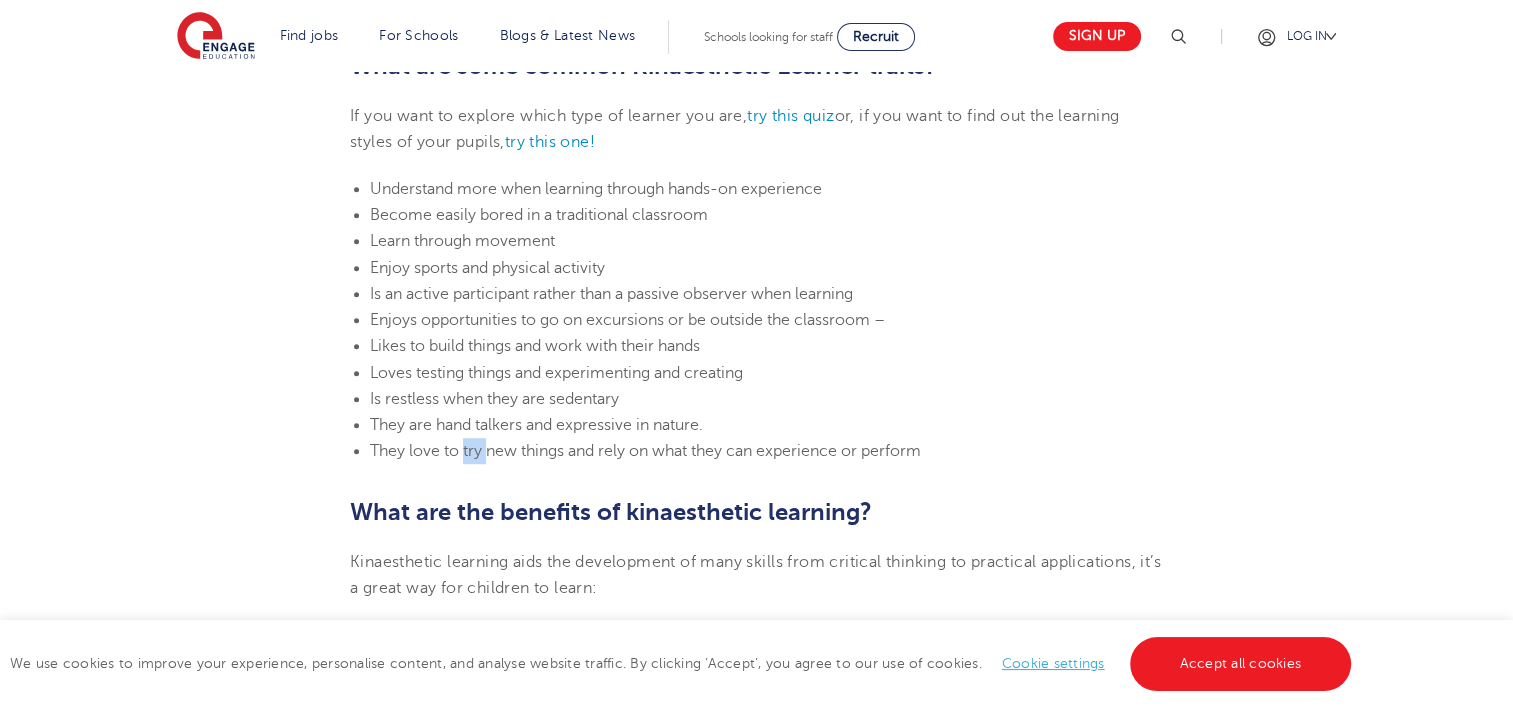 click on "They love to try new things and rely on what they can experience or perform" at bounding box center [766, 451] 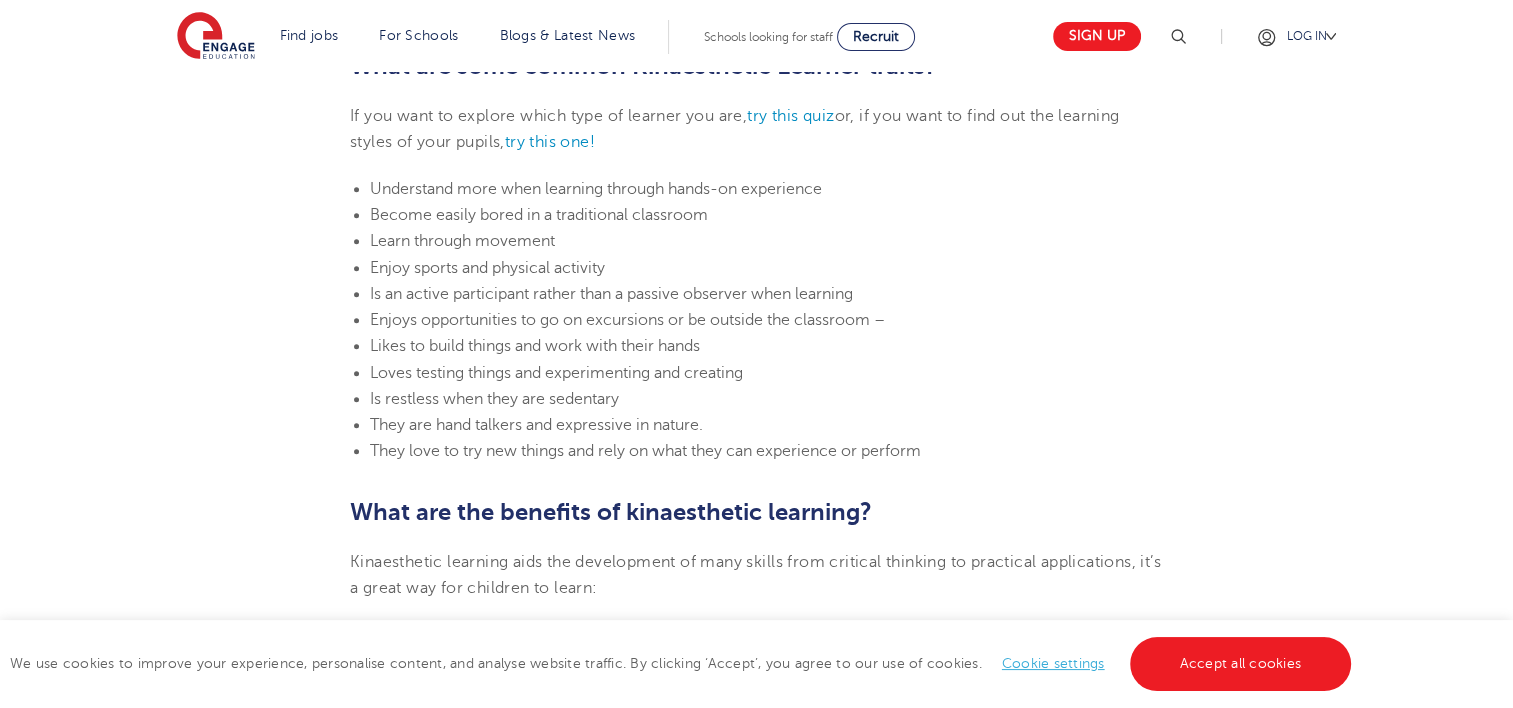 drag, startPoint x: 476, startPoint y: 438, endPoint x: 572, endPoint y: 478, distance: 104 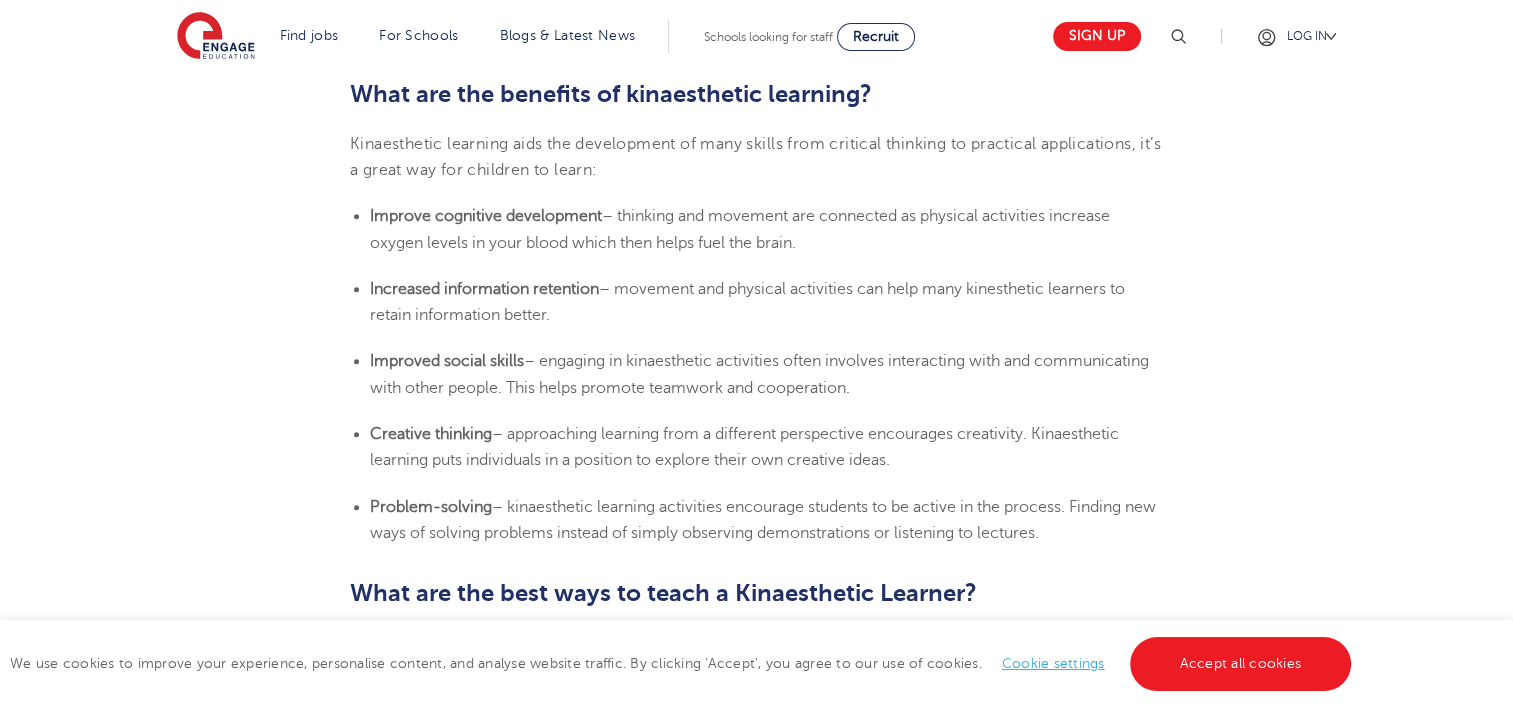 scroll, scrollTop: 1608, scrollLeft: 0, axis: vertical 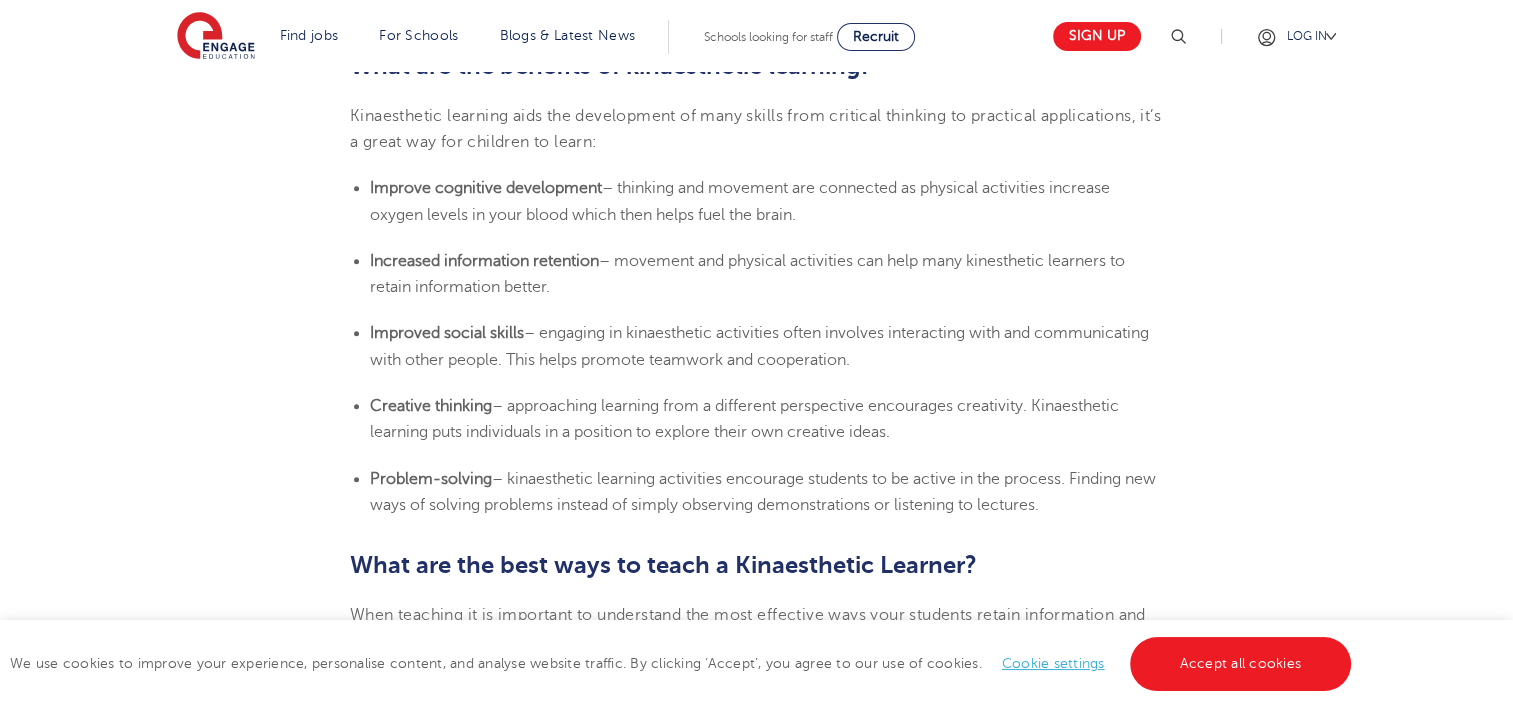 click on "[DATE] Learning Styles: Kinaesthetic Learner Characteristics – Engage Education | What is kinaesthetic learning? Kinaesthetic Learning is a specific style of learning, we all have preferred learning styles that help us to engage with content and retain information. The three core learning styles are Auditory, Visual and Kinaesthetic Learning.   These were identified using the  VAK learning model . Kinaesthia is defined as the ability to understand your body and how your body parts are moving which is why k inaesthetic learning happens when we have a hands-on experience. An example of a kinaesthetic learning experience is when a child learns to use a swing or to ride a bike. They can read instructions or listen to instructions, but deep learning occurs via the process of doing. Characteristics of Kinaesthetic Learning What are some common Kinaesthetic Learner traits? If you want to explore which type of learner you are,  try this quiz try this one! Become easily bored in a traditional classroom" at bounding box center [756, 1271] 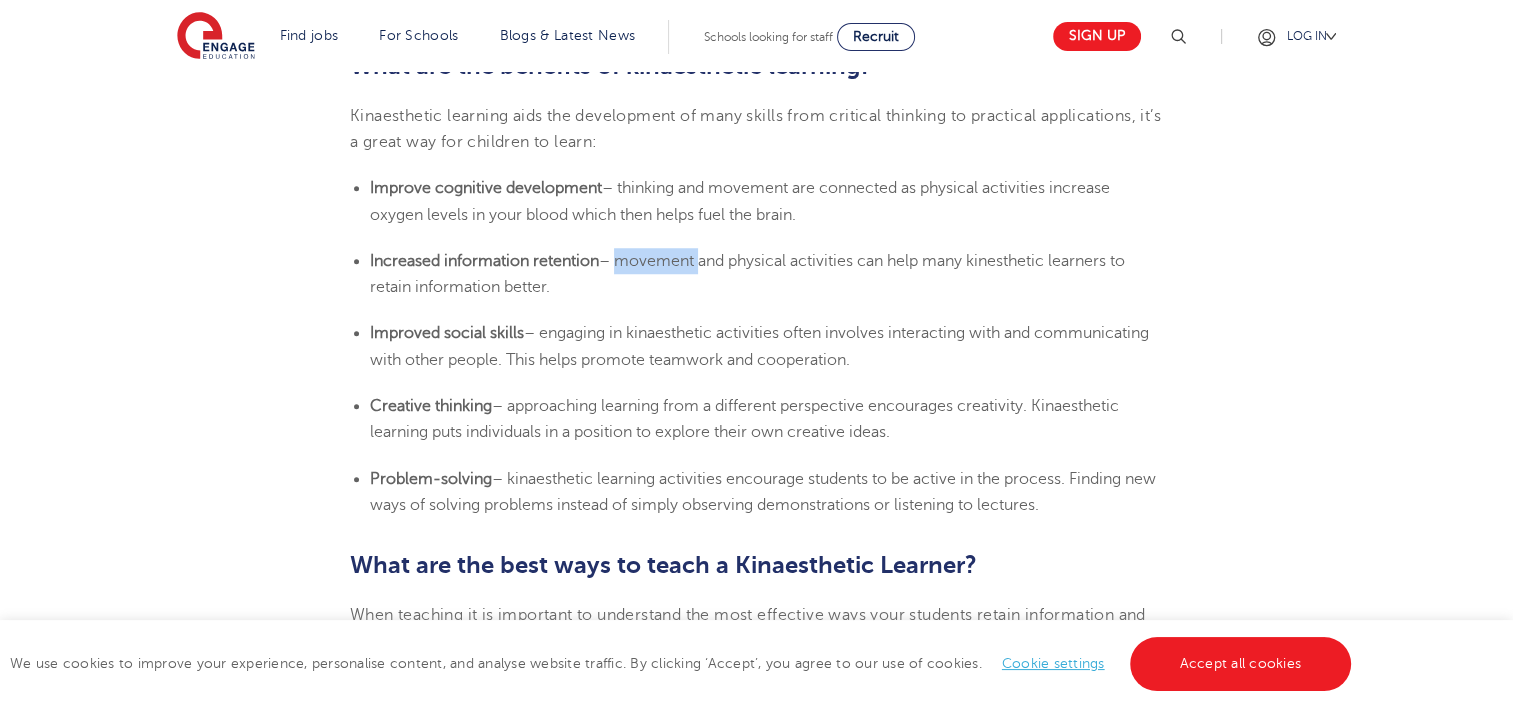 click on "[DATE] Learning Styles: Kinaesthetic Learner Characteristics – Engage Education | What is kinaesthetic learning? Kinaesthetic Learning is a specific style of learning, we all have preferred learning styles that help us to engage with content and retain information. The three core learning styles are Auditory, Visual and Kinaesthetic Learning.   These were identified using the  VAK learning model . Kinaesthia is defined as the ability to understand your body and how your body parts are moving which is why k inaesthetic learning happens when we have a hands-on experience. An example of a kinaesthetic learning experience is when a child learns to use a swing or to ride a bike. They can read instructions or listen to instructions, but deep learning occurs via the process of doing. Characteristics of Kinaesthetic Learning What are some common Kinaesthetic Learner traits? If you want to explore which type of learner you are,  try this quiz try this one! Become easily bored in a traditional classroom" at bounding box center [756, 1271] 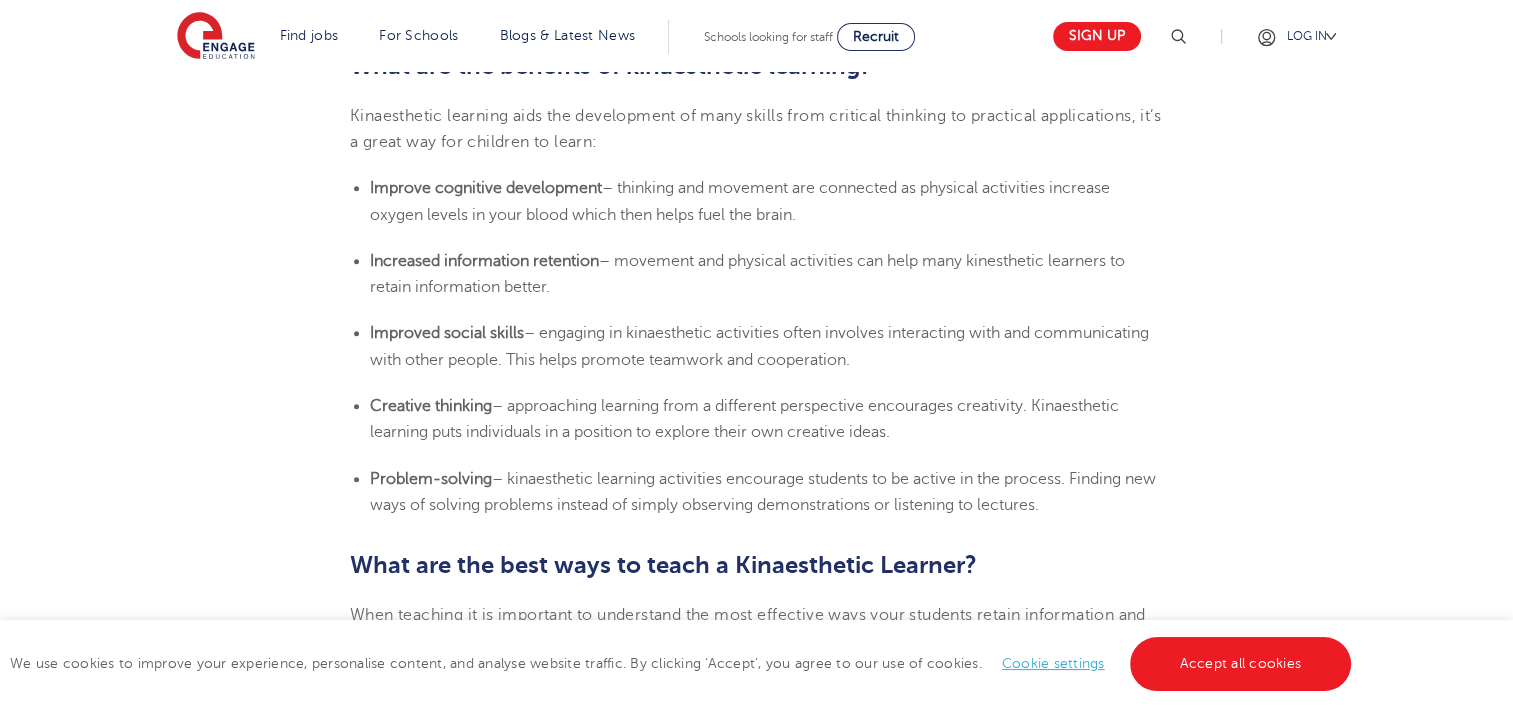 drag, startPoint x: 630, startPoint y: 243, endPoint x: 604, endPoint y: 311, distance: 72.8011 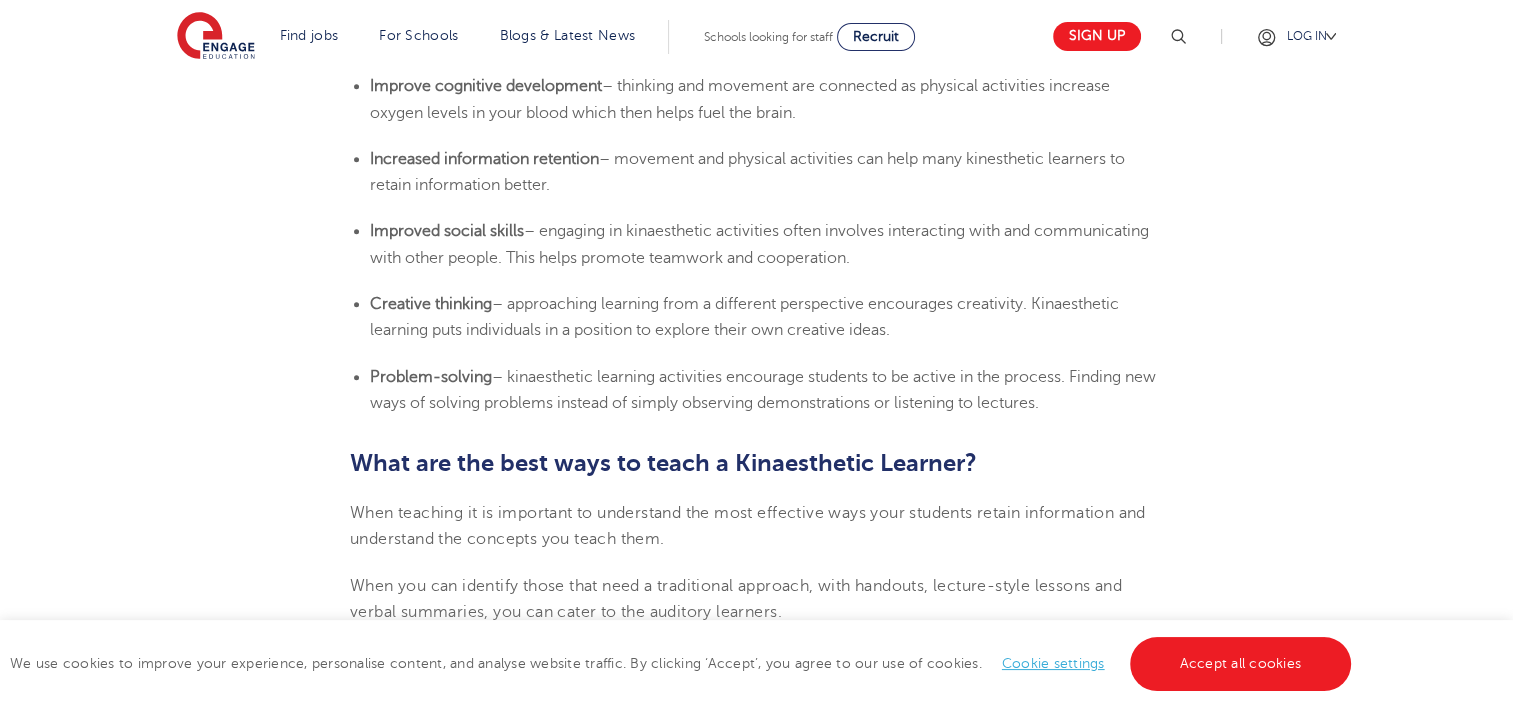 scroll, scrollTop: 1711, scrollLeft: 0, axis: vertical 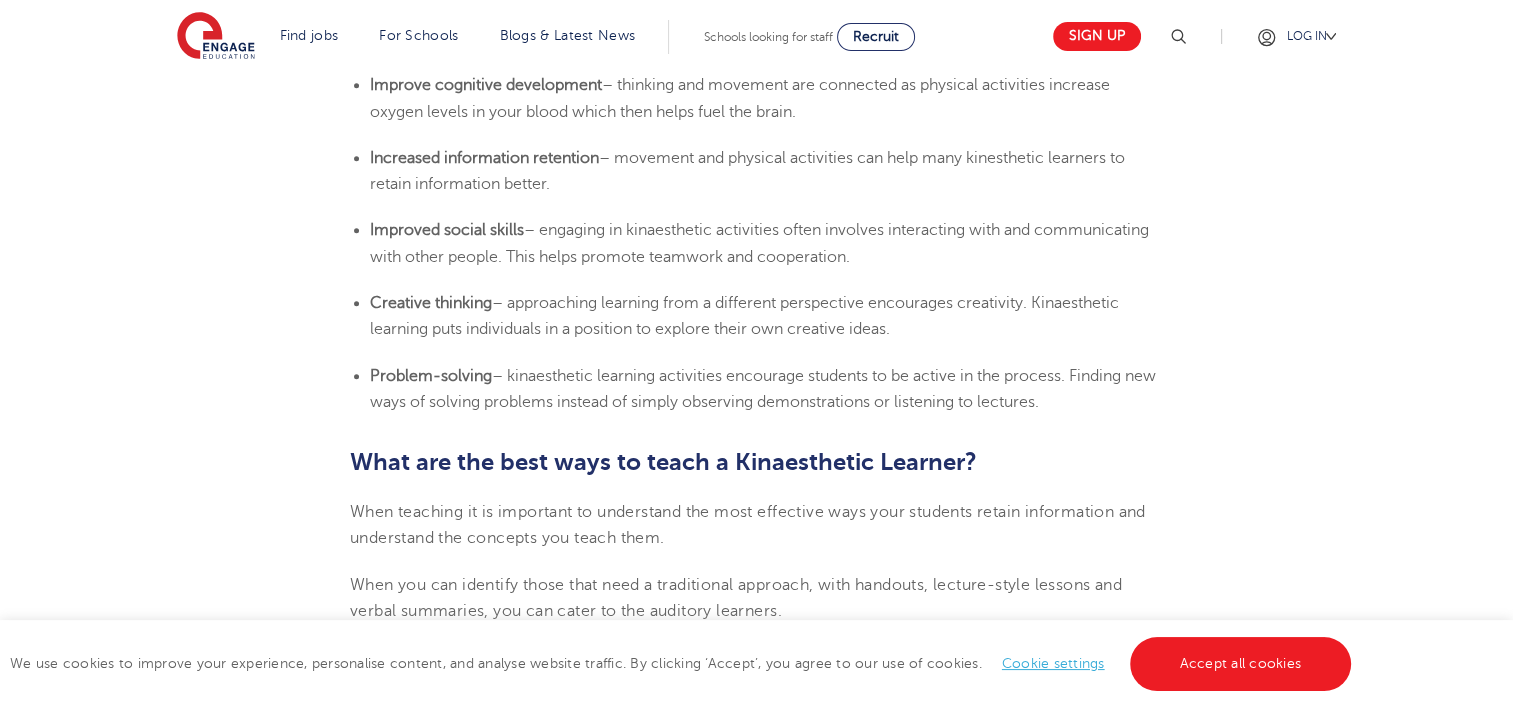 click on "– approaching learning from a different perspective encourages creativity. Kinaesthetic learning puts individuals in a position to explore their own creative ideas." at bounding box center [744, 316] 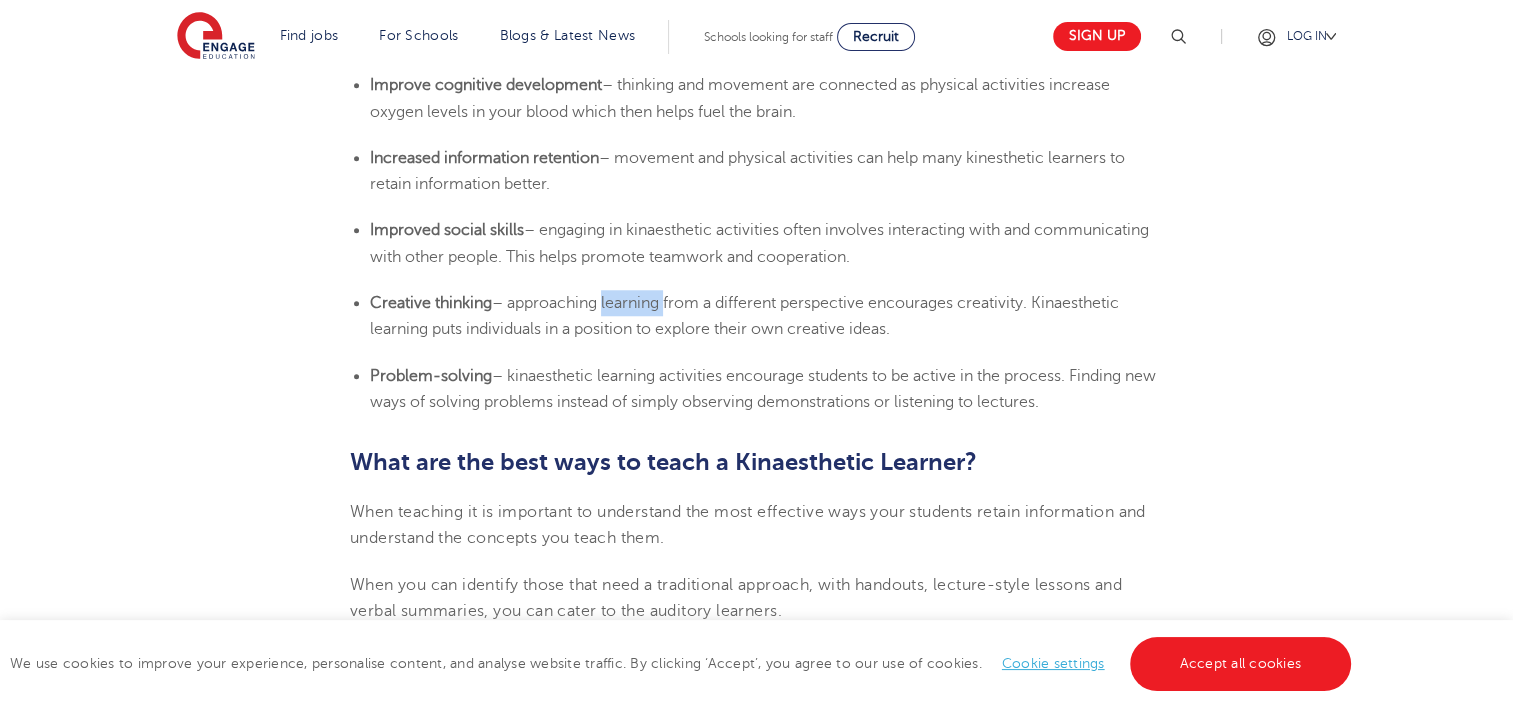 click on "– approaching learning from a different perspective encourages creativity. Kinaesthetic learning puts individuals in a position to explore their own creative ideas." at bounding box center (744, 316) 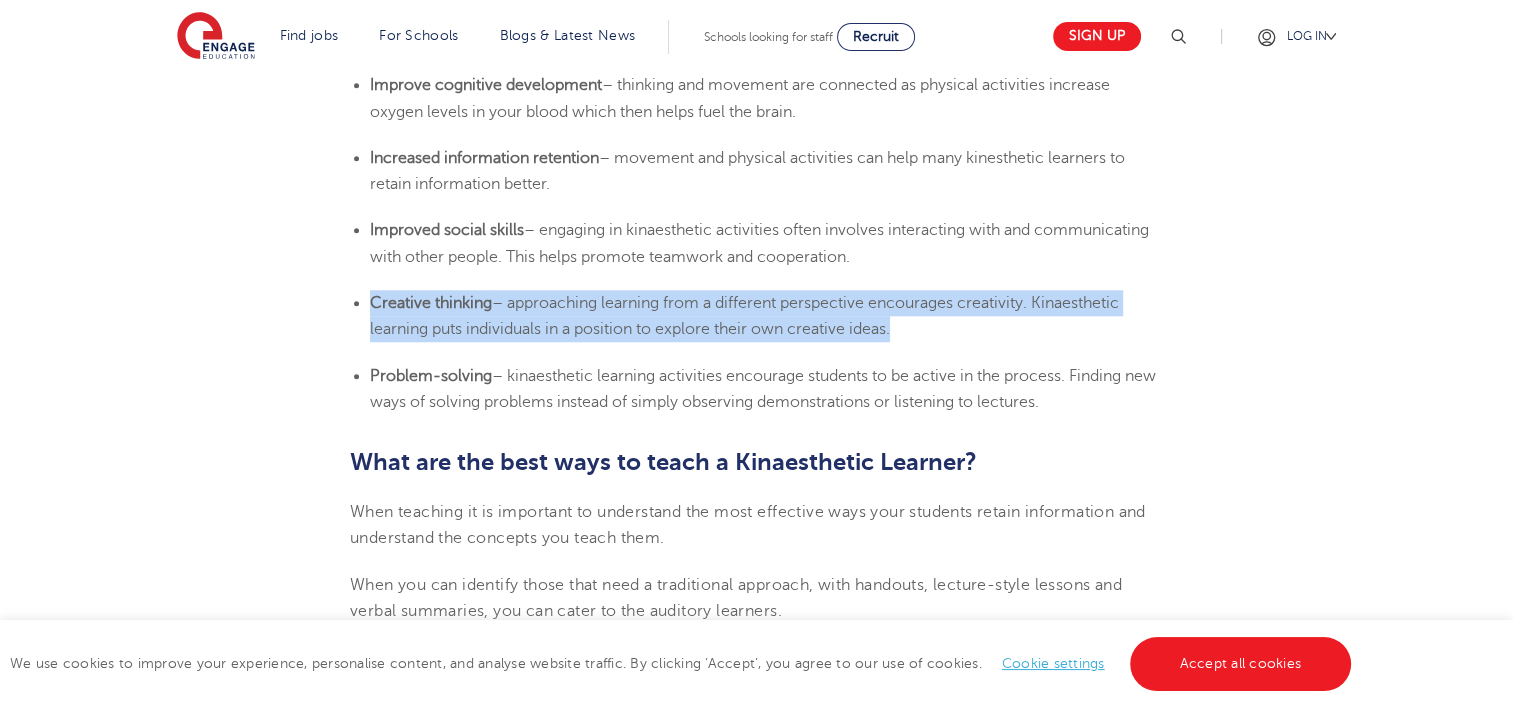 click on "– approaching learning from a different perspective encourages creativity. Kinaesthetic learning puts individuals in a position to explore their own creative ideas." at bounding box center (744, 316) 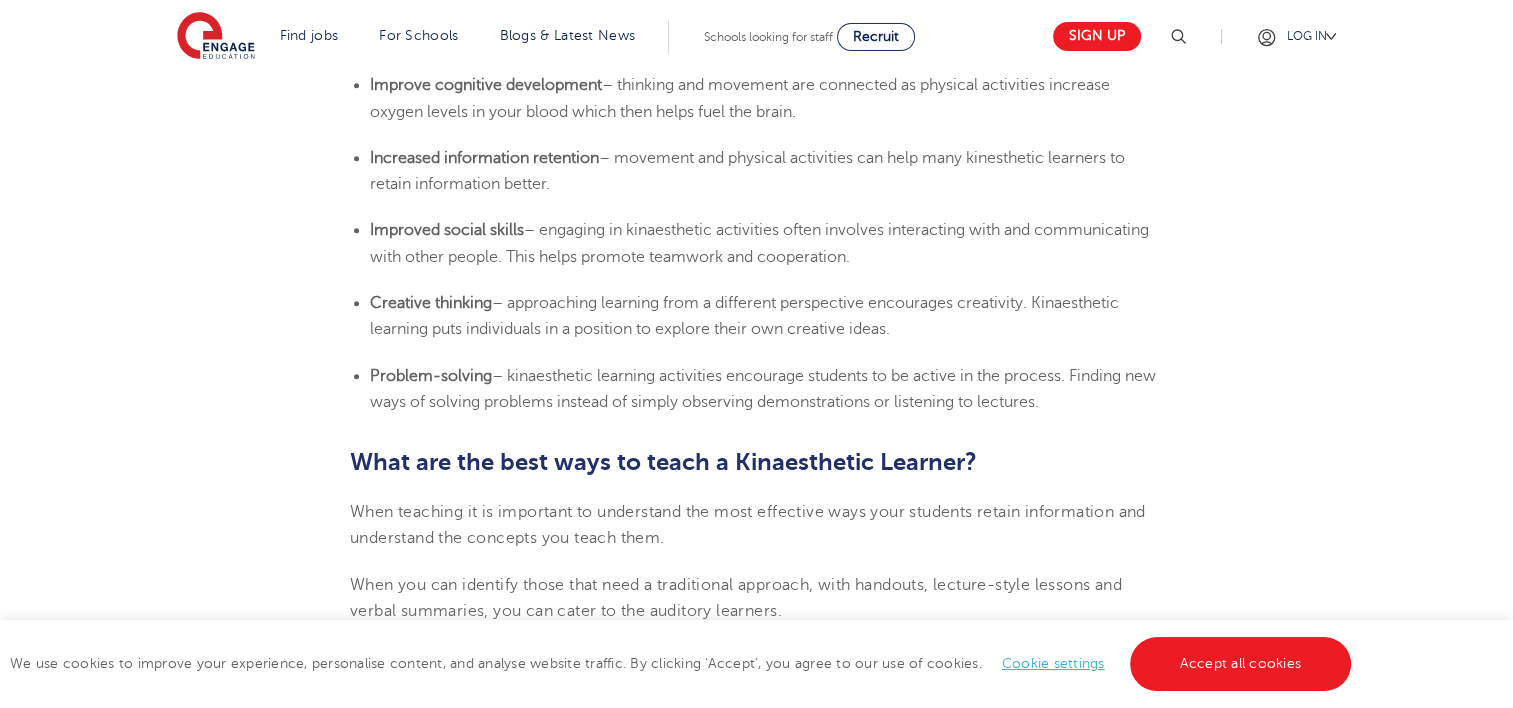 drag, startPoint x: 636, startPoint y: 304, endPoint x: 712, endPoint y: 354, distance: 90.97253 